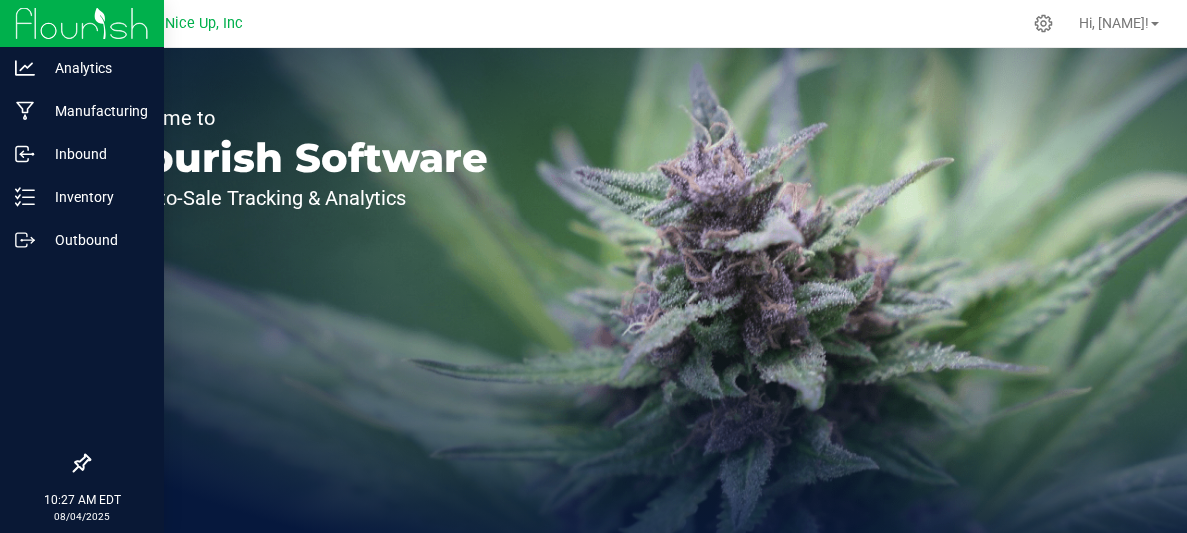 scroll, scrollTop: 0, scrollLeft: 0, axis: both 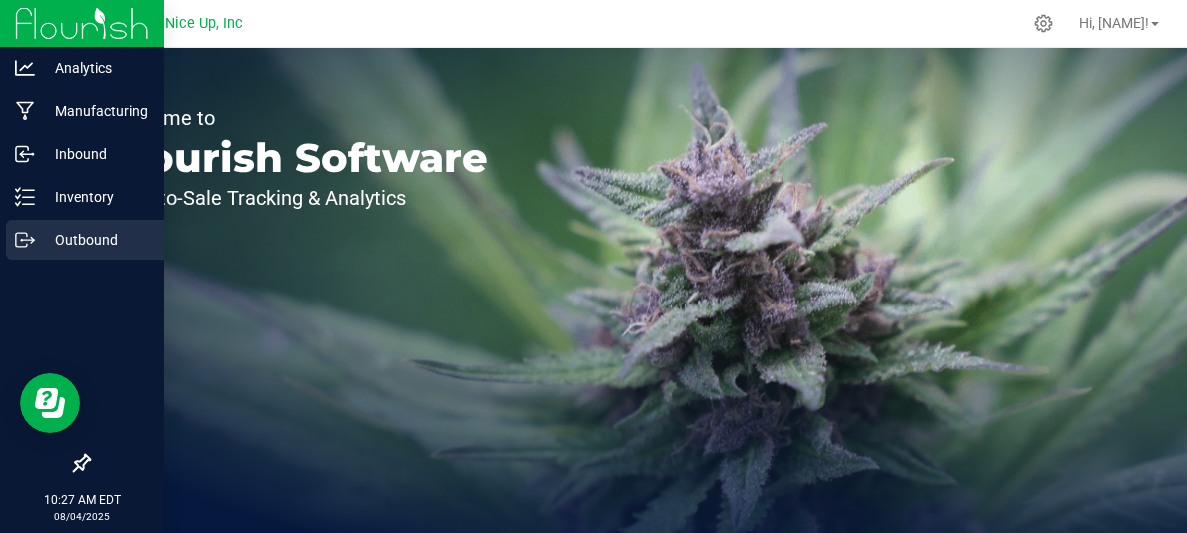 click on "Outbound" at bounding box center [85, 240] 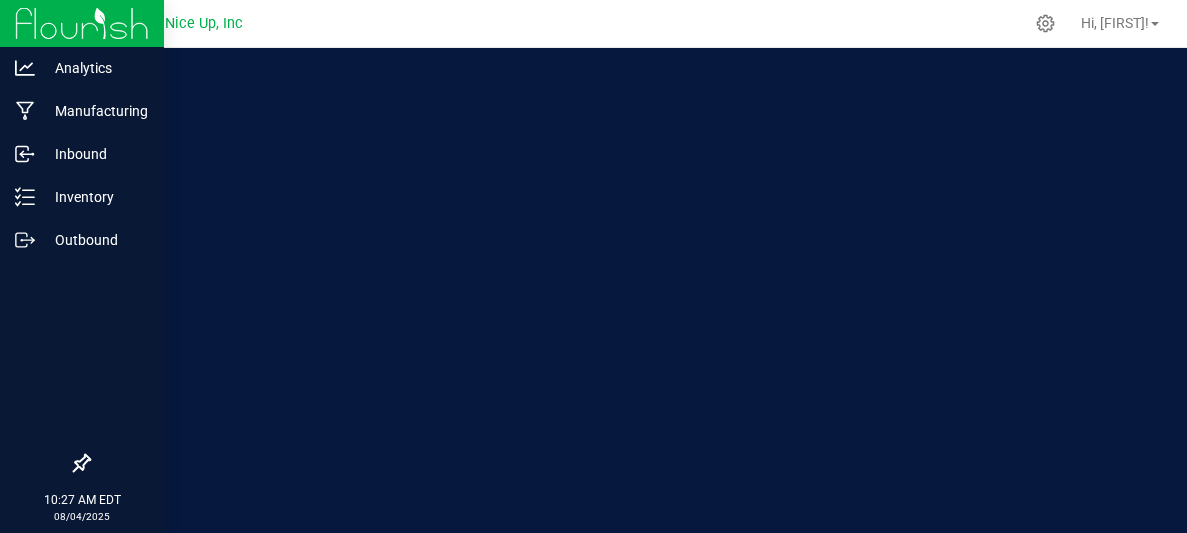 scroll, scrollTop: 0, scrollLeft: 0, axis: both 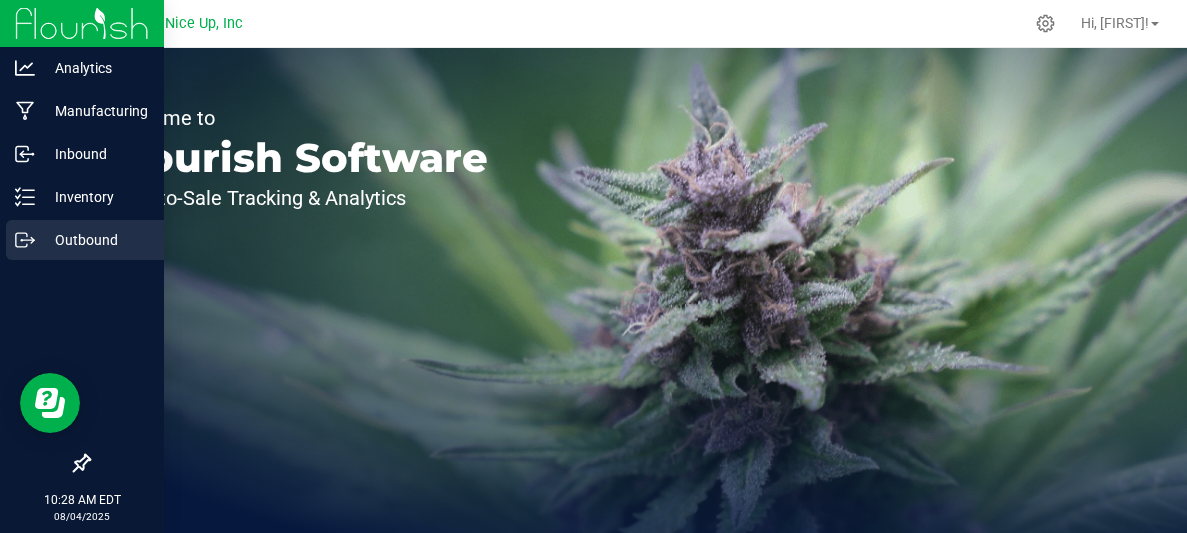 click on "Outbound" at bounding box center (95, 240) 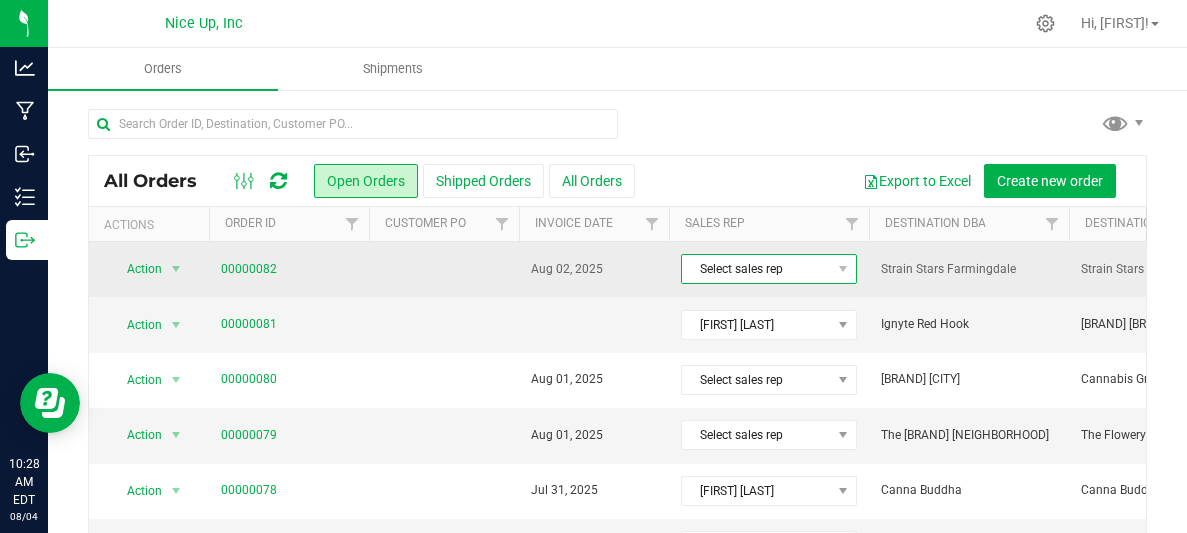 click on "Select sales rep" at bounding box center (756, 269) 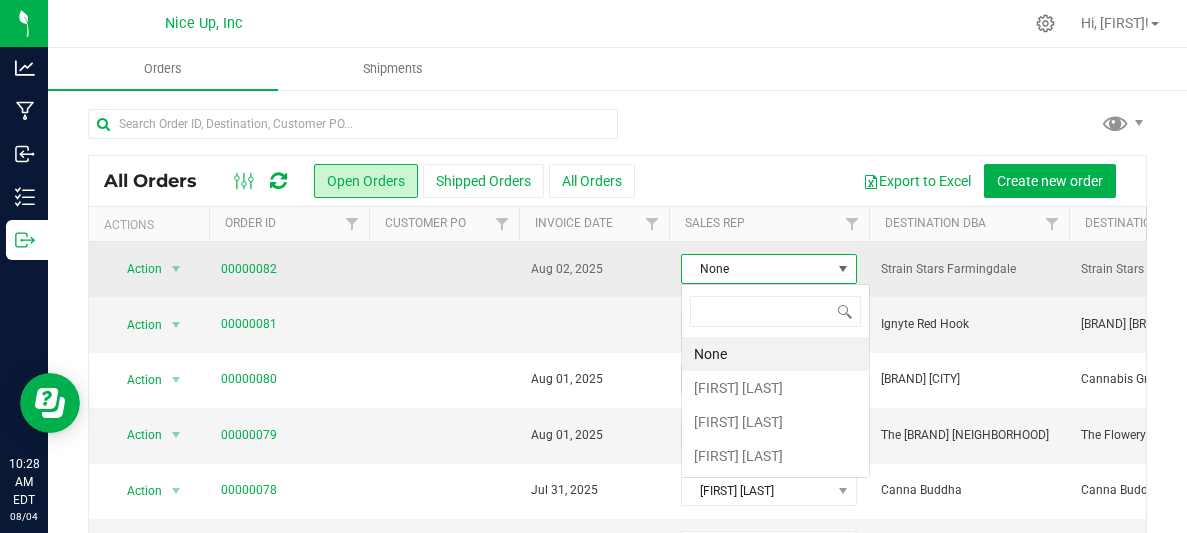 scroll, scrollTop: 99970, scrollLeft: 99823, axis: both 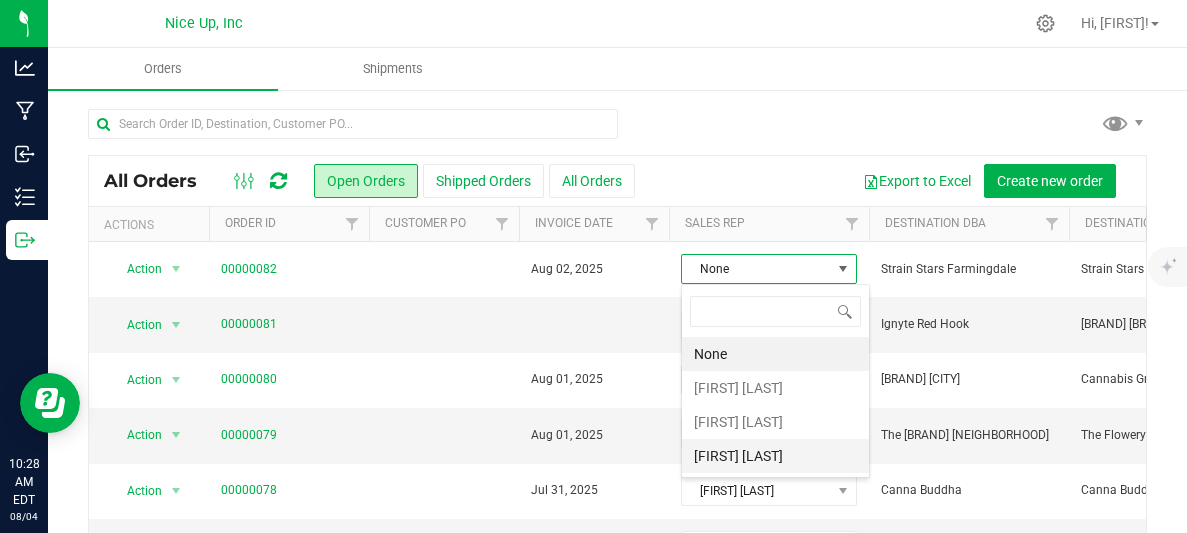 click on "[FIRST] [LAST]" at bounding box center [775, 456] 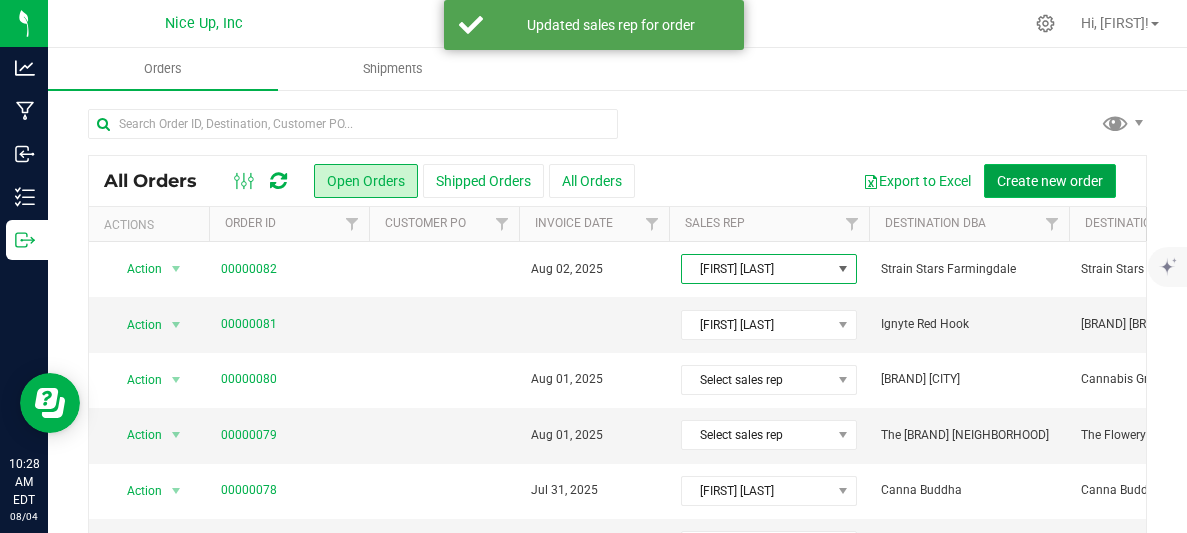 click on "Create new order" at bounding box center (1050, 181) 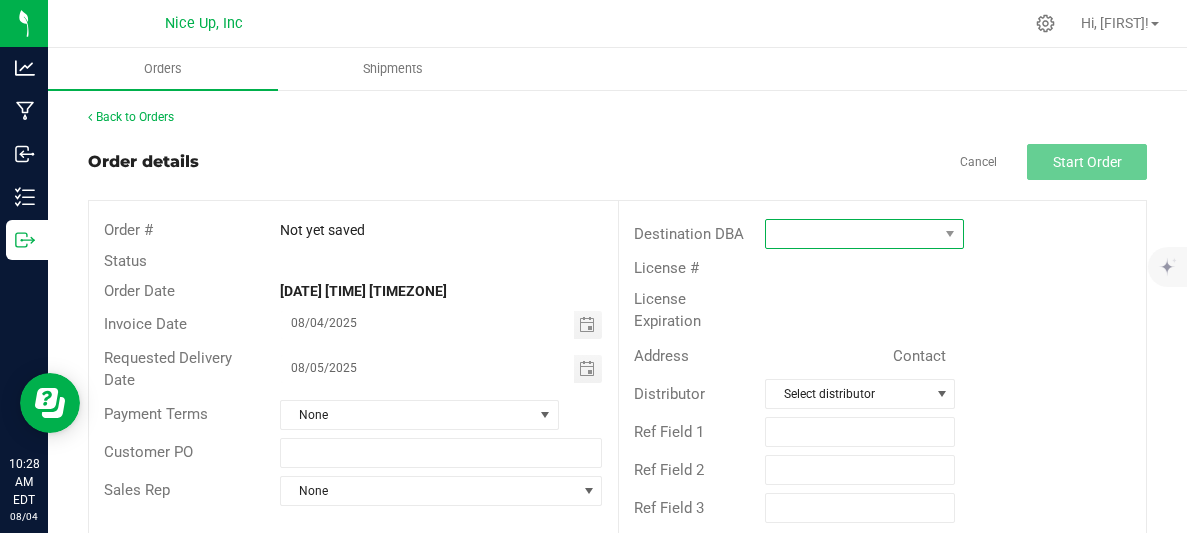 click at bounding box center (852, 234) 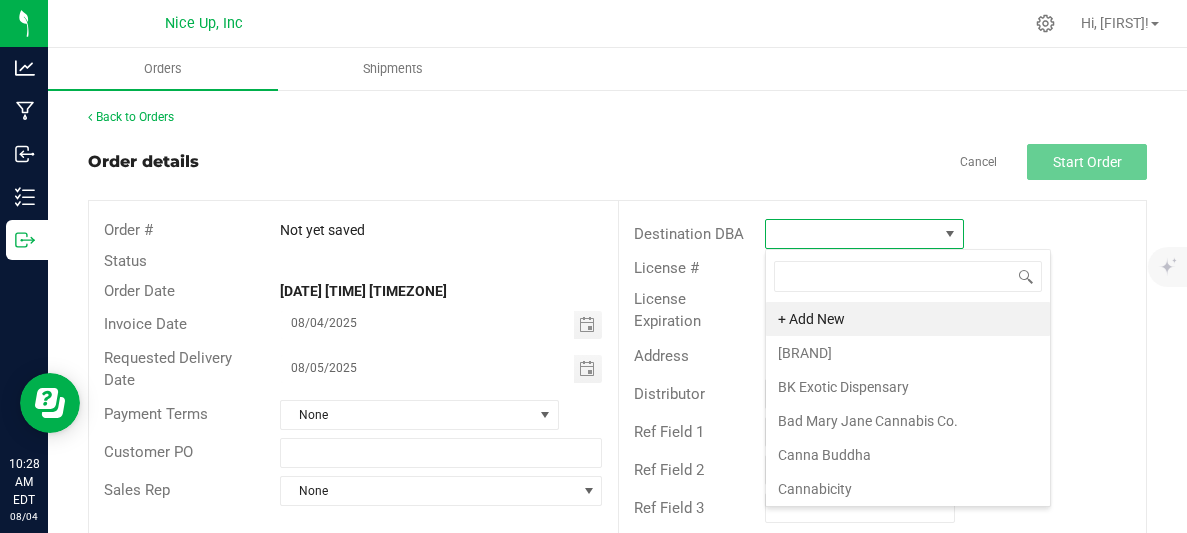 scroll, scrollTop: 99970, scrollLeft: 99800, axis: both 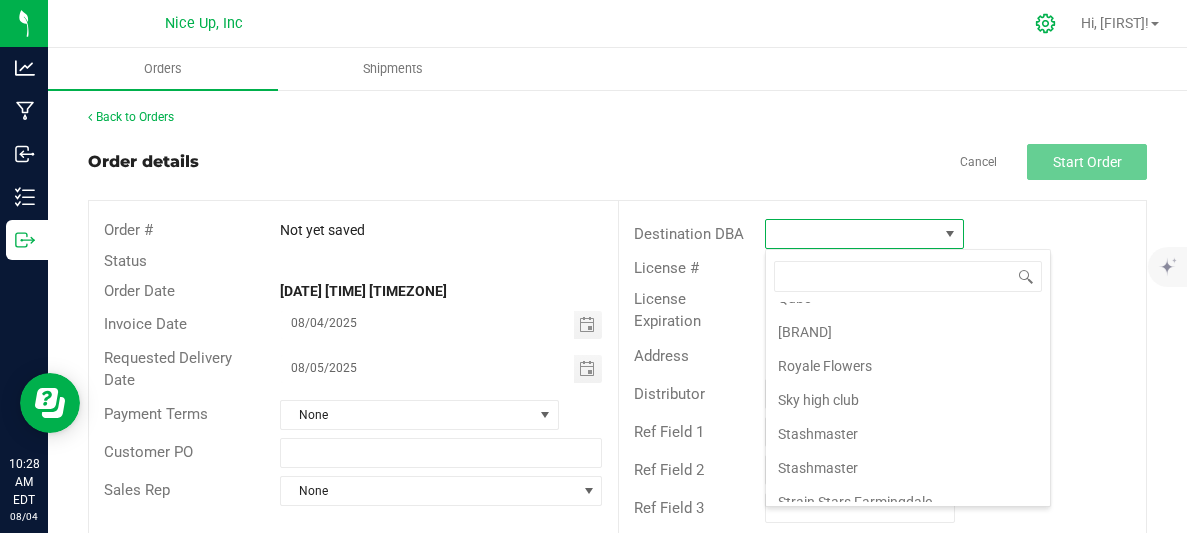 click 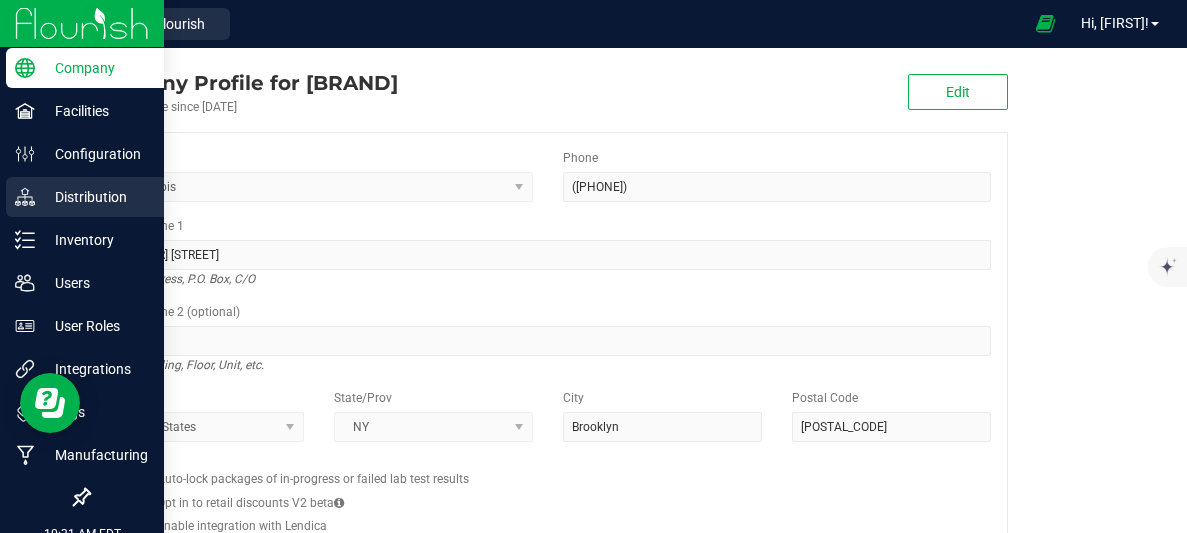 click on "Distribution" at bounding box center [95, 197] 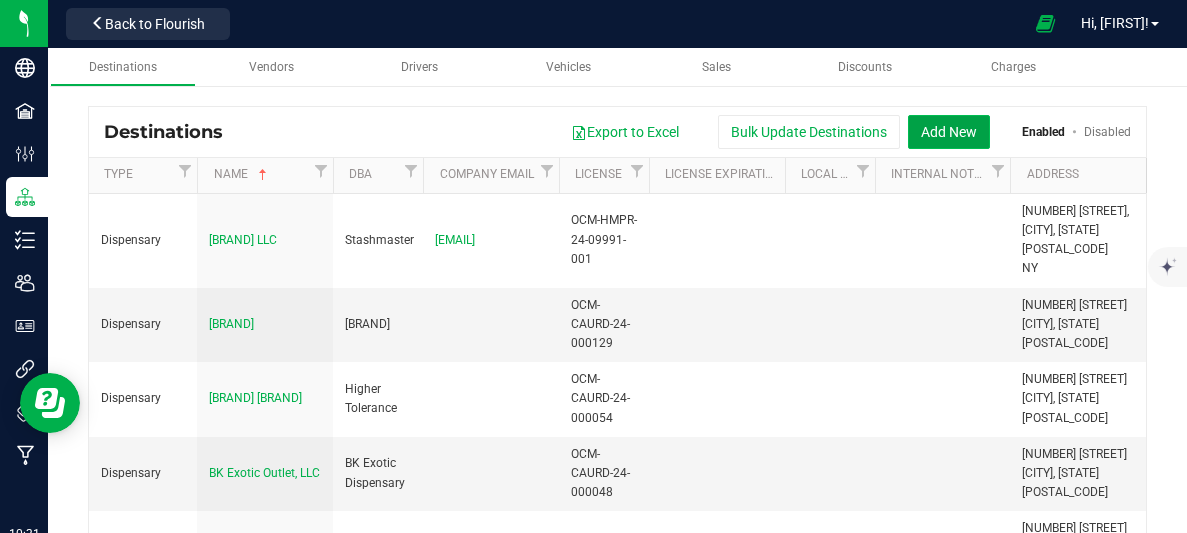 click on "Add New" at bounding box center [949, 132] 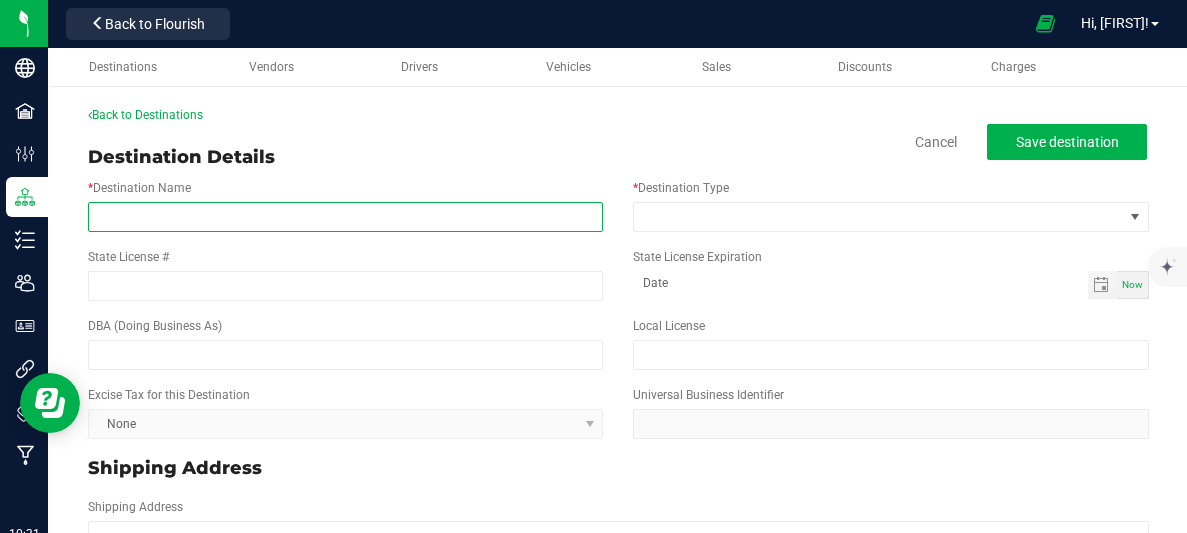 click on "*  Destination Name" at bounding box center [345, 217] 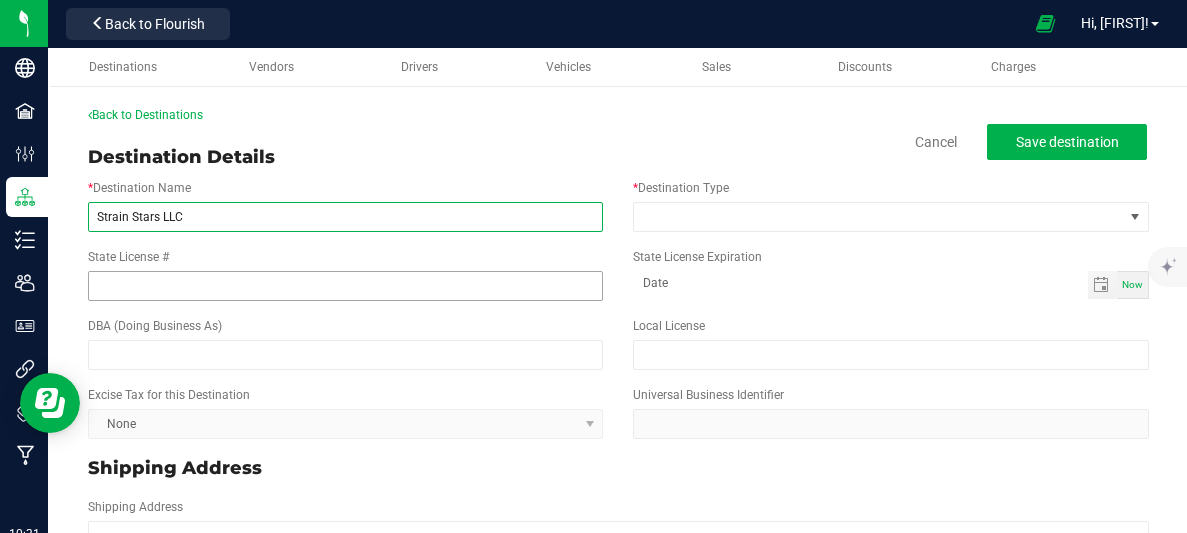 type on "Strain Stars LLC" 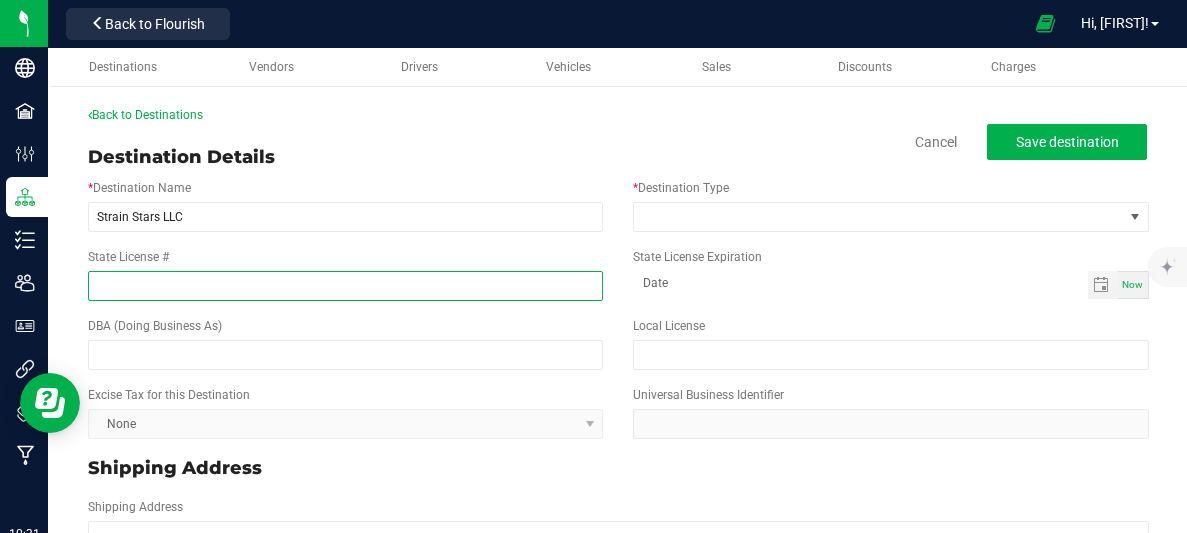 click on "State License #" at bounding box center [345, 286] 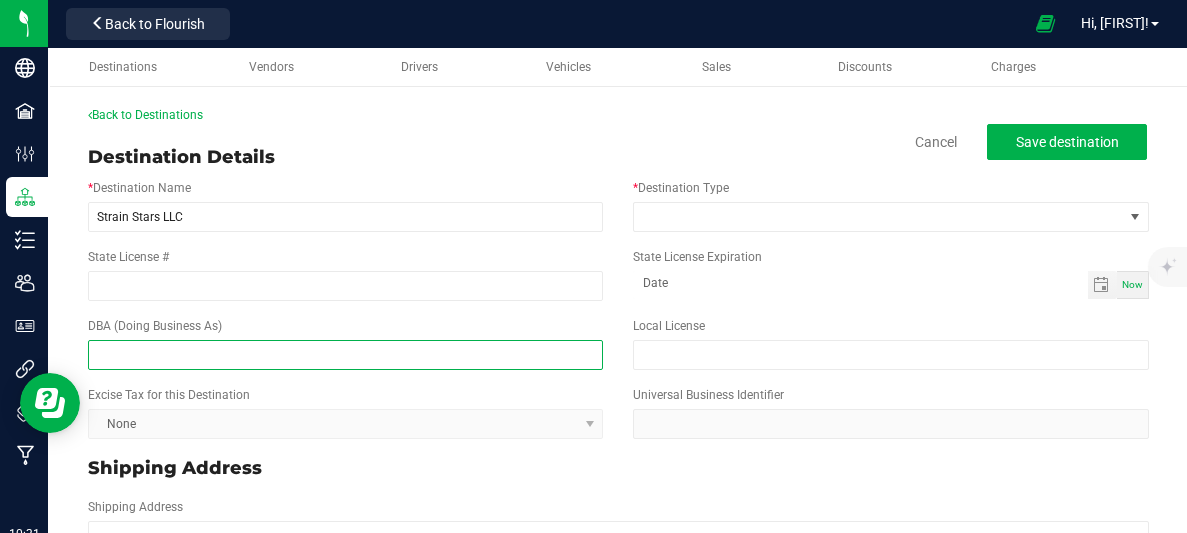 click at bounding box center [345, 355] 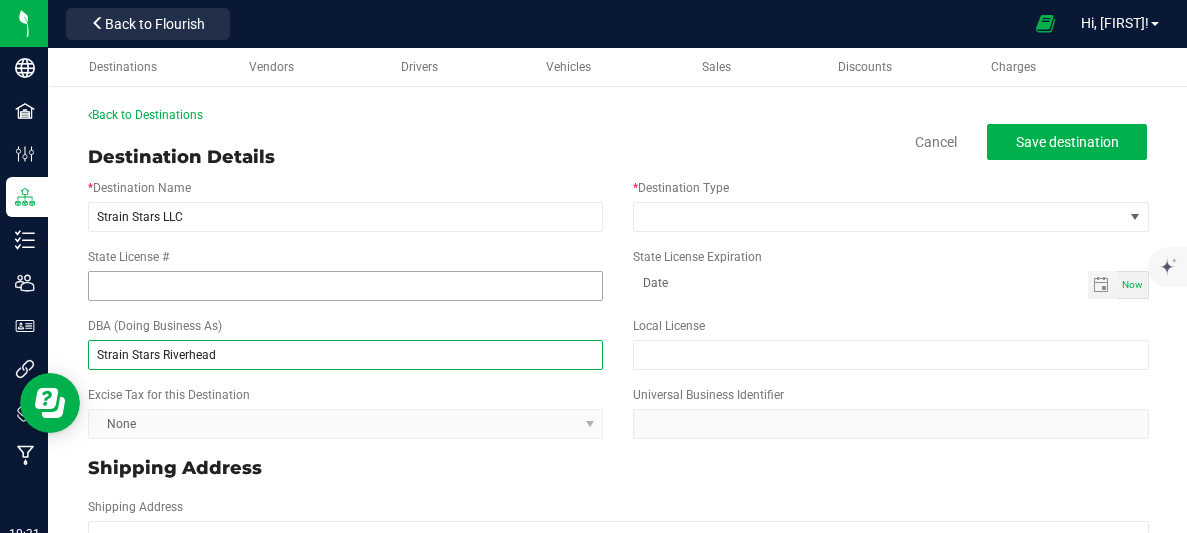 type on "Strain Stars Riverhead" 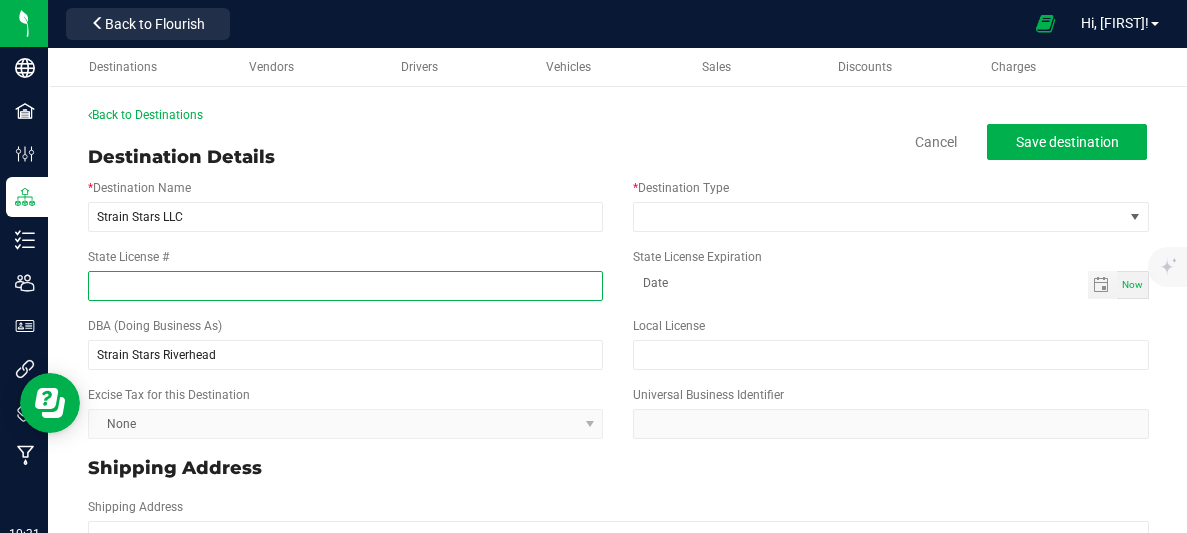 click on "State License #" at bounding box center [345, 286] 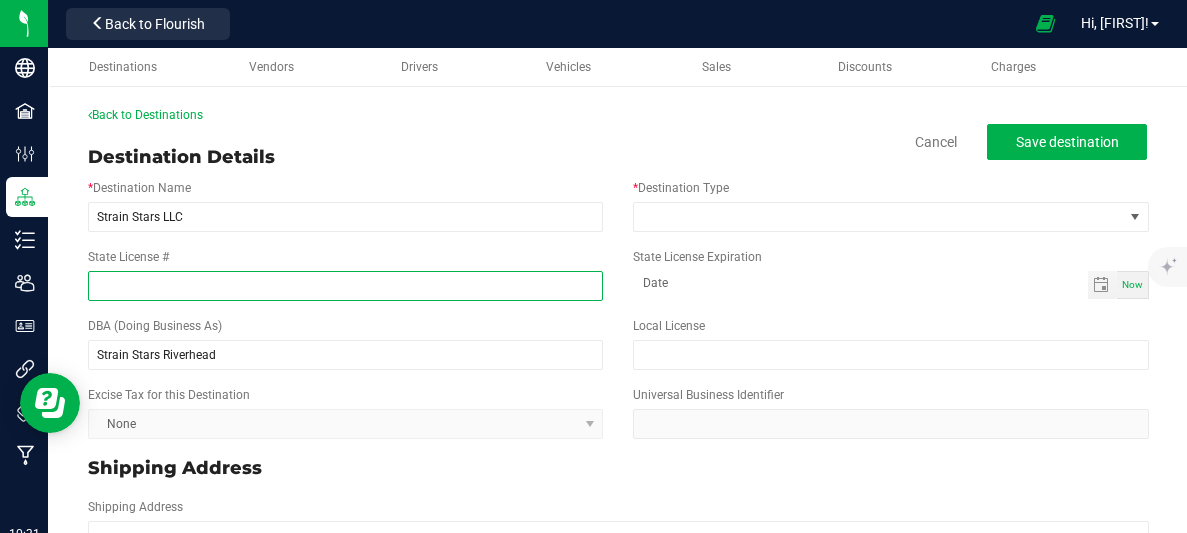 paste on "Account Management Meet Monthly Sales Goals POD Goals by brand Volume Goals by brand Brand Stories" 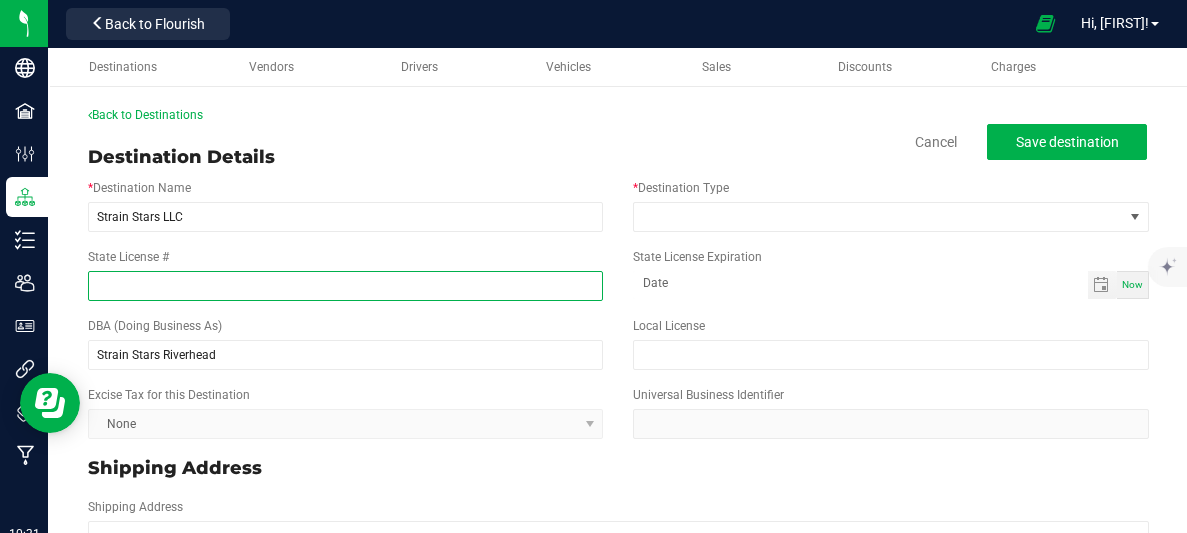 type on "Account Management Meet Monthly Sales Goals POD Goals by brand Volume Goals by brand Brand Stories" 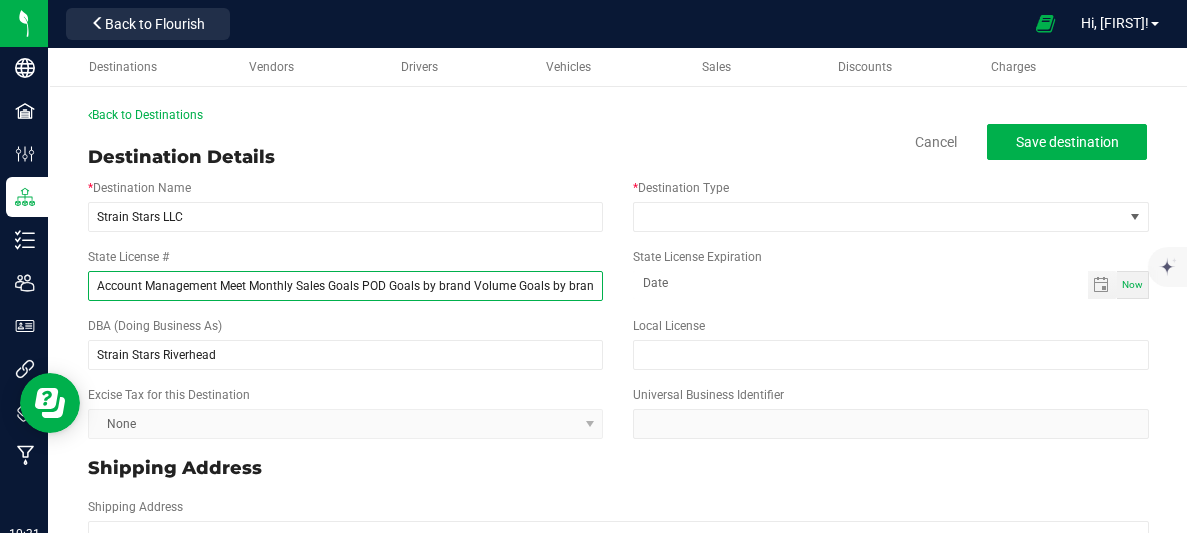 scroll, scrollTop: 0, scrollLeft: 71, axis: horizontal 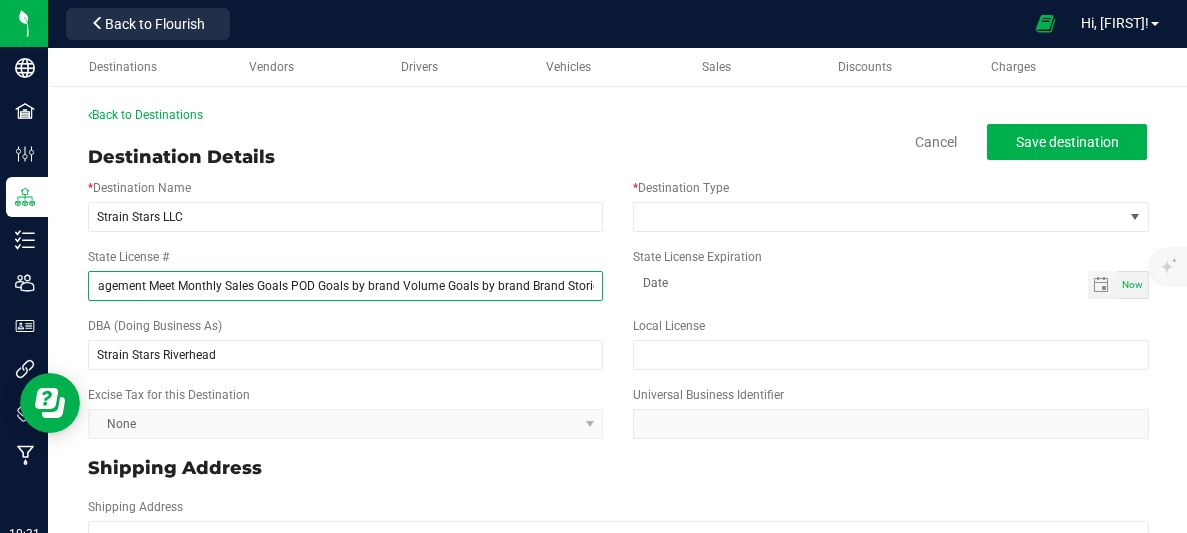 click on "Account Management Meet Monthly Sales Goals POD Goals by brand Volume Goals by brand Brand Stories" at bounding box center [345, 286] 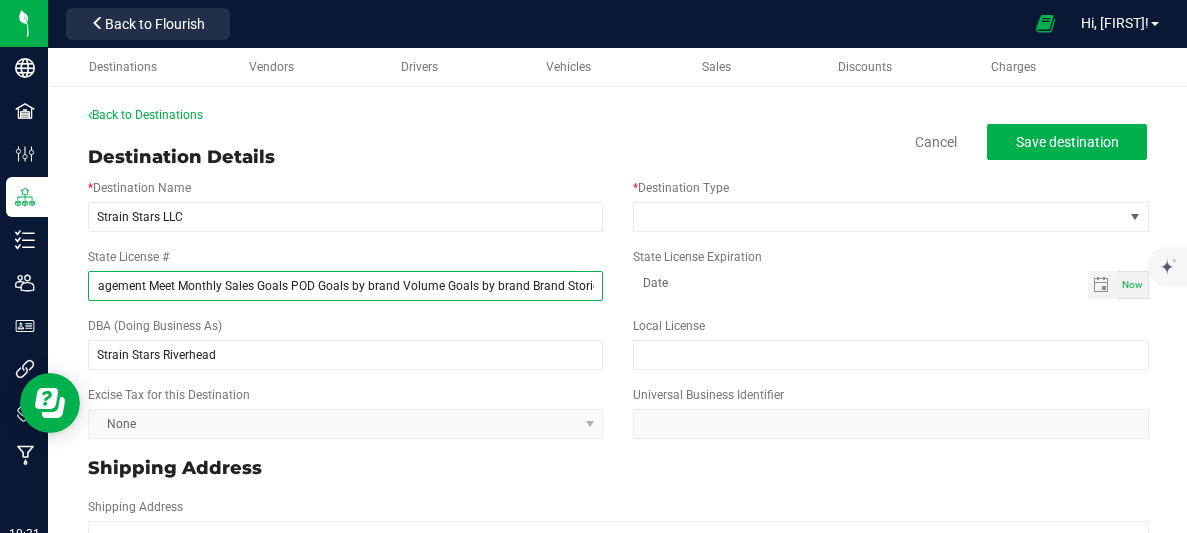 click on "Account Management Meet Monthly Sales Goals POD Goals by brand Volume Goals by brand Brand Stories" at bounding box center (345, 286) 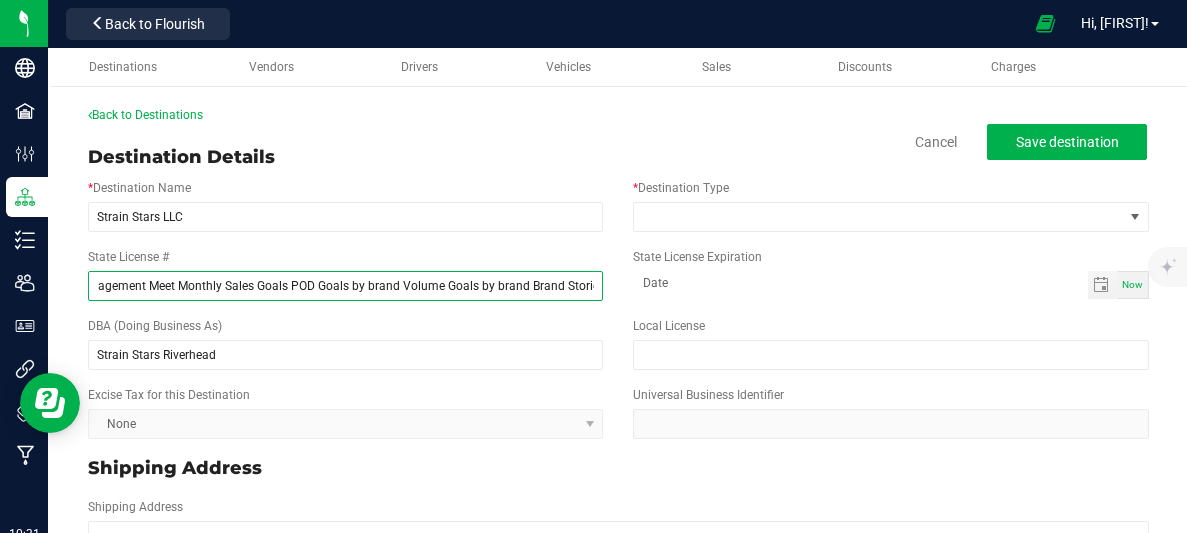 click on "Account Management Meet Monthly Sales Goals POD Goals by brand Volume Goals by brand Brand Stories" at bounding box center [345, 286] 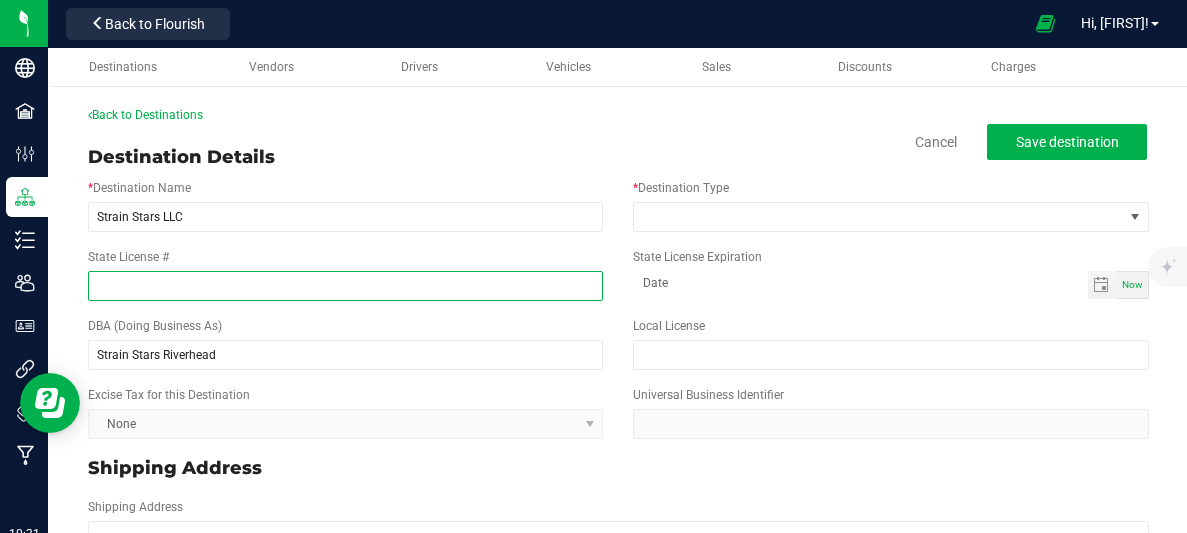 scroll, scrollTop: 0, scrollLeft: 0, axis: both 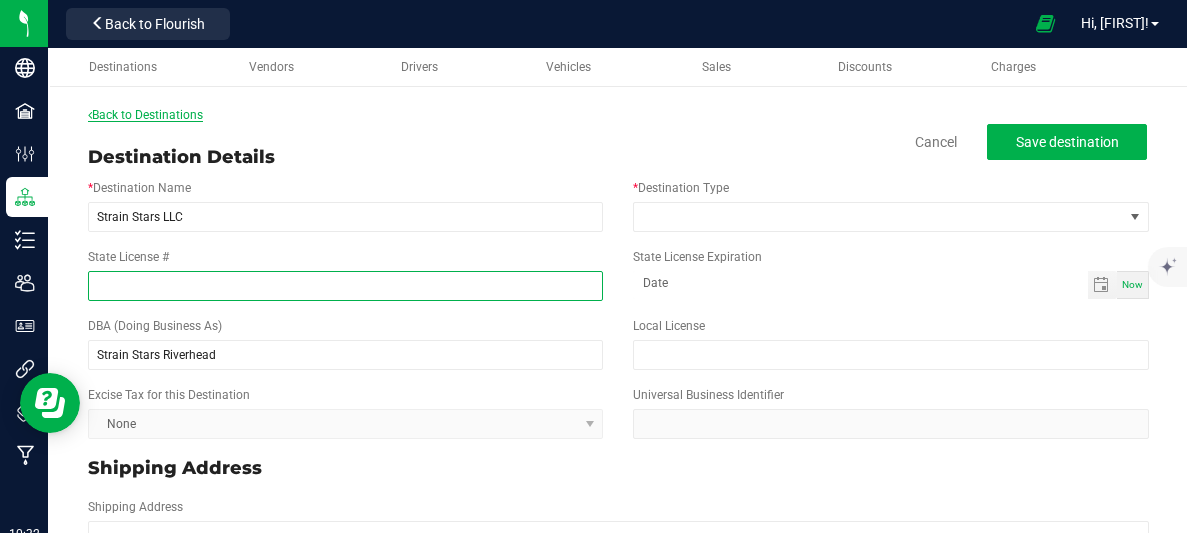 paste on "OCM-RETL-24-000223" 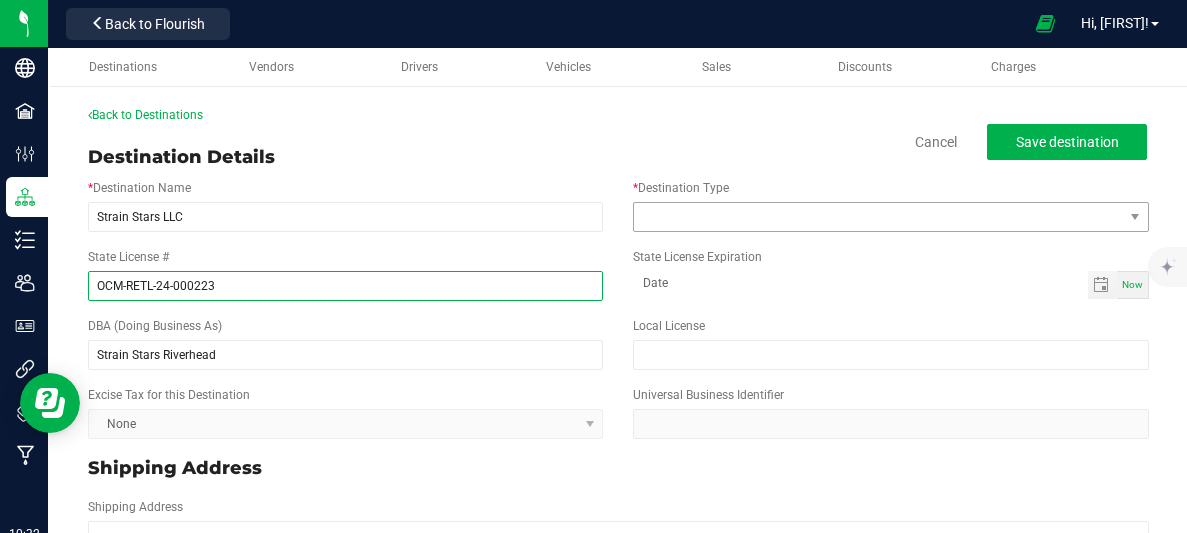 type on "OCM-RETL-24-000223" 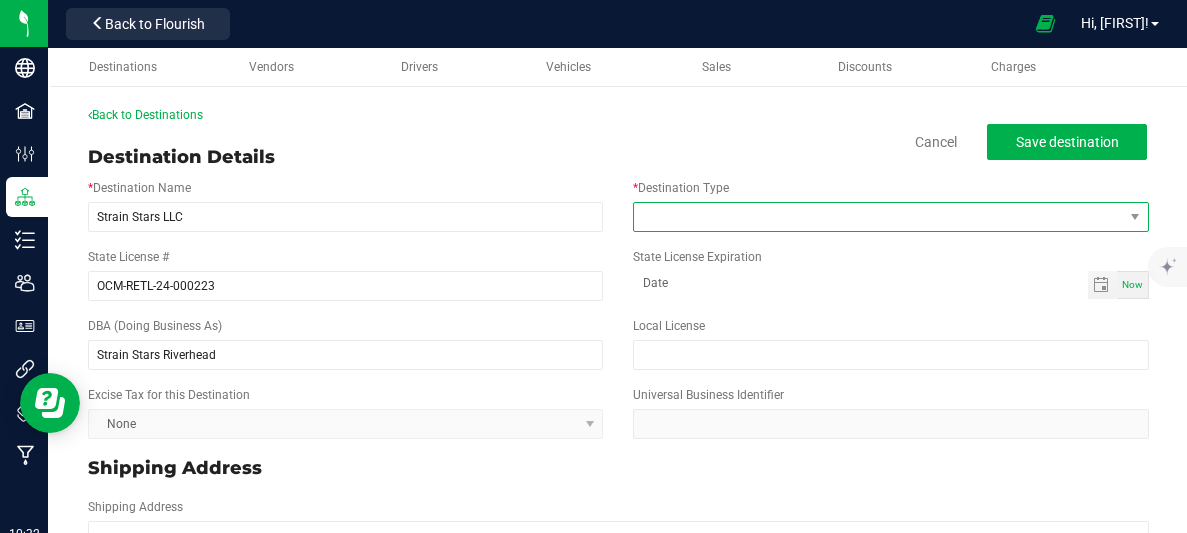 click at bounding box center [878, 217] 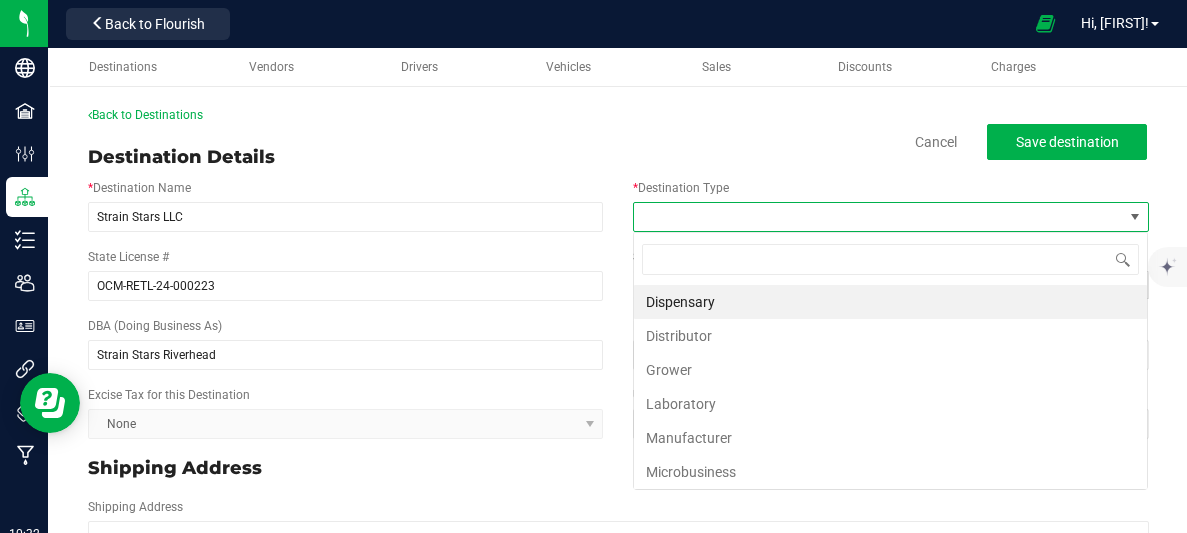 scroll, scrollTop: 99970, scrollLeft: 99484, axis: both 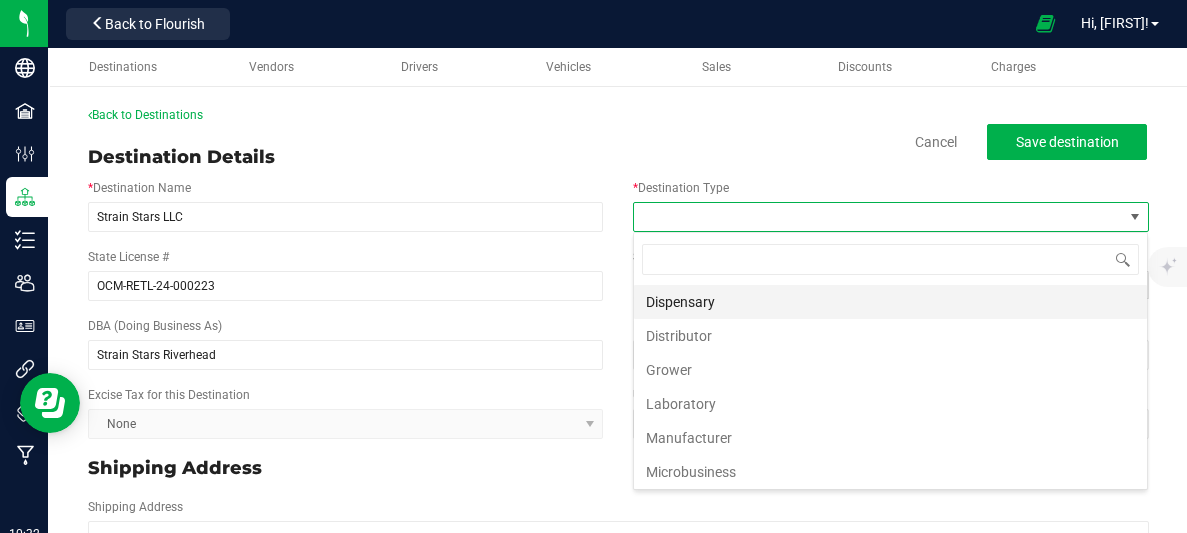 click on "Dispensary" at bounding box center (890, 302) 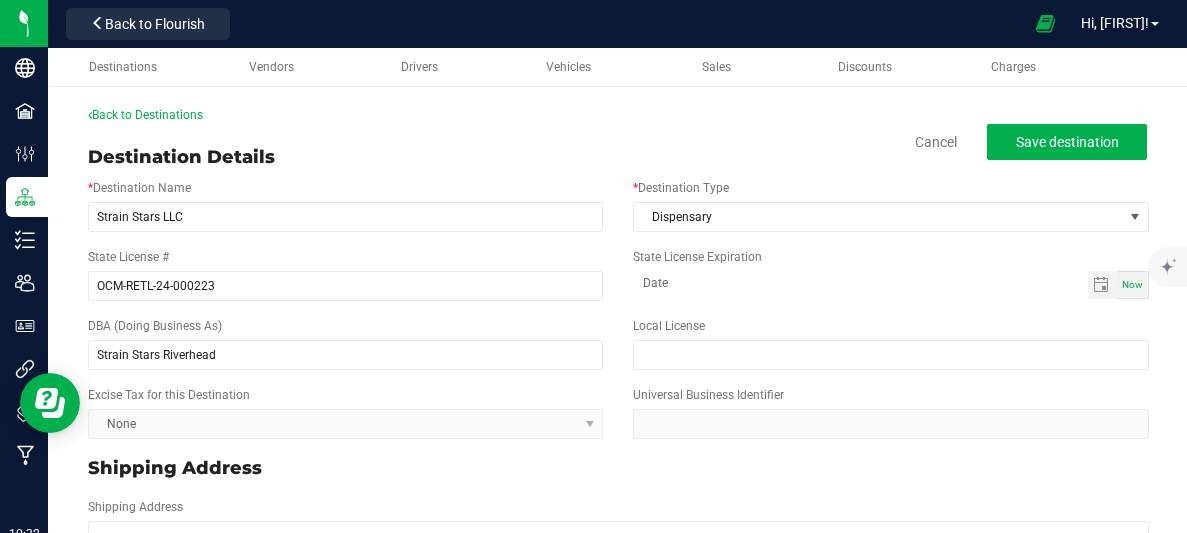 click on "Excise Tax for this Destination    None" at bounding box center (345, 412) 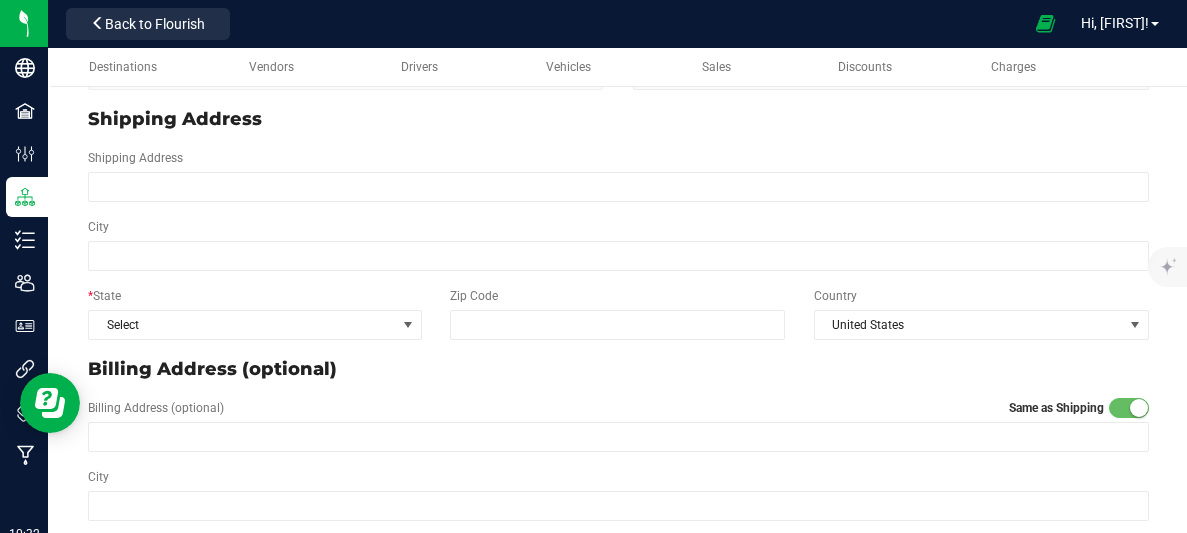 scroll, scrollTop: 361, scrollLeft: 0, axis: vertical 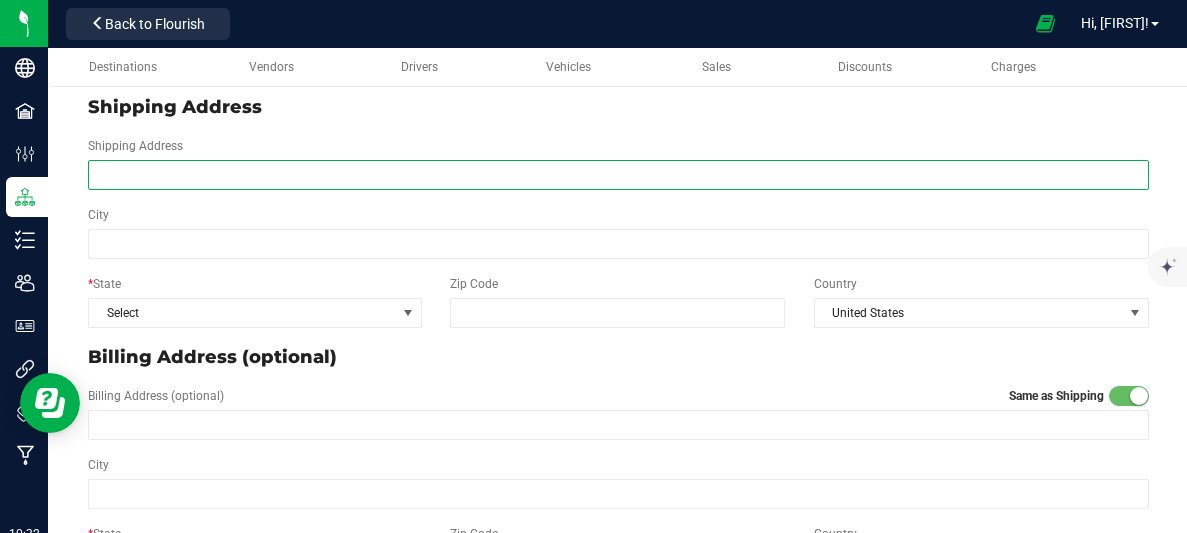 click on "Shipping Address" at bounding box center [618, 175] 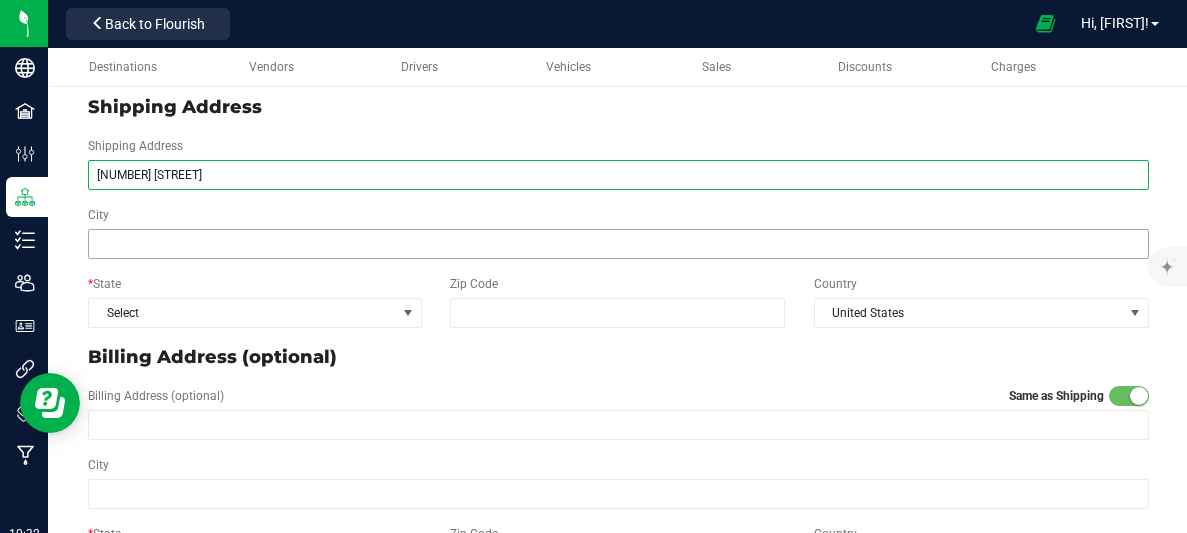 type on "[NUMBER] [STREET]" 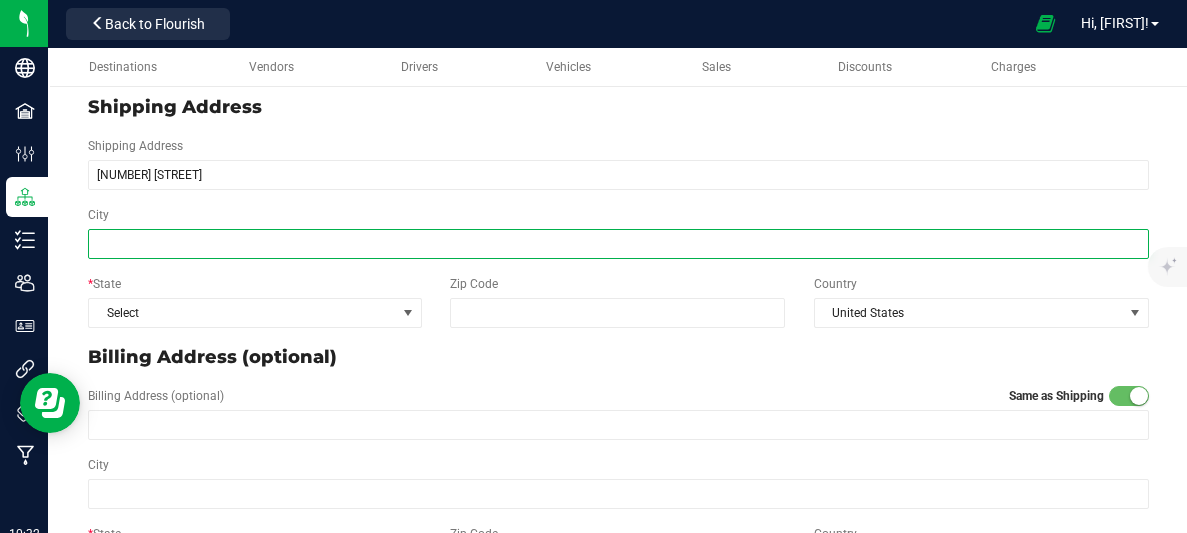 type on "[NUMBER] [STREET]" 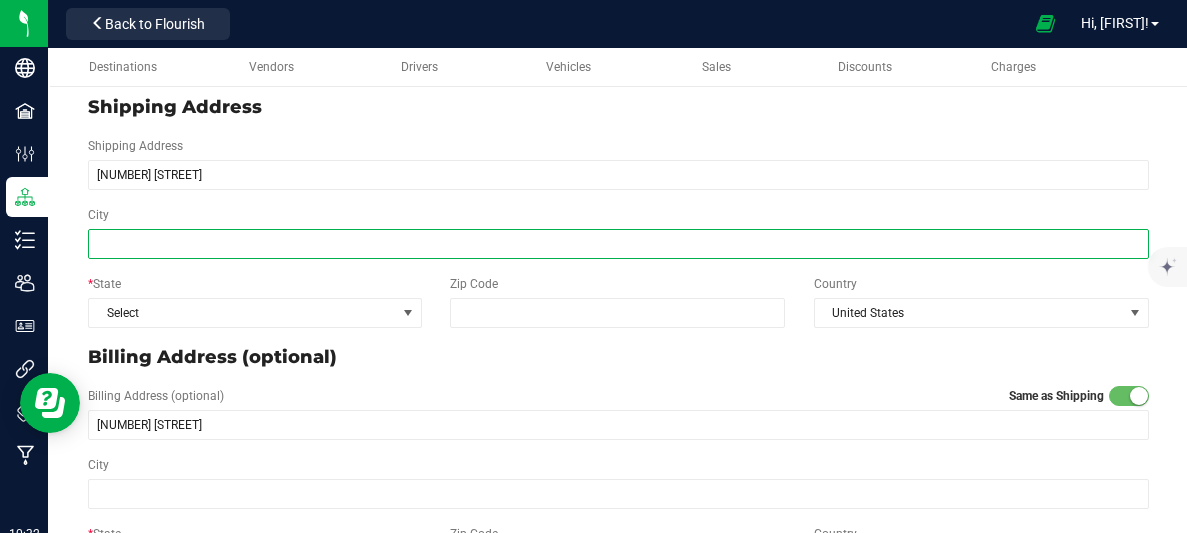 click on "City" at bounding box center (618, 244) 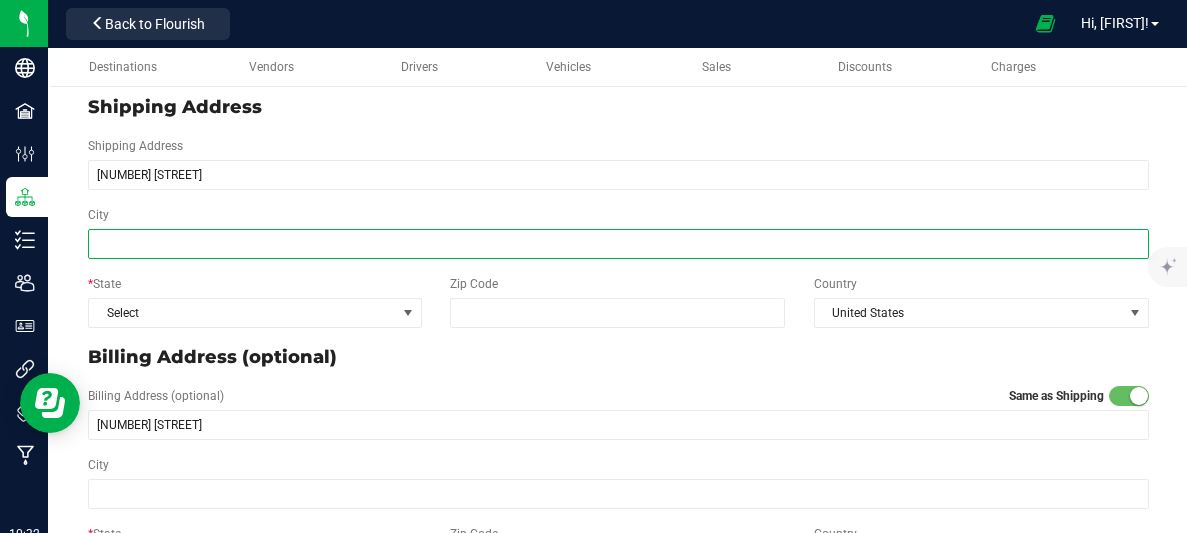 click on "City" at bounding box center [618, 244] 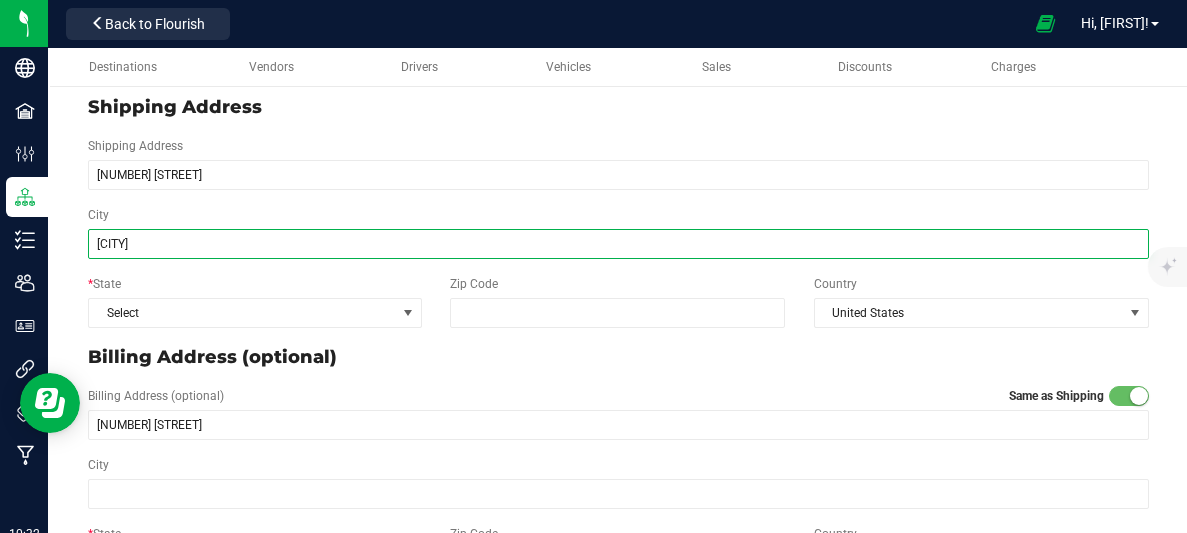 type on "[CITY]" 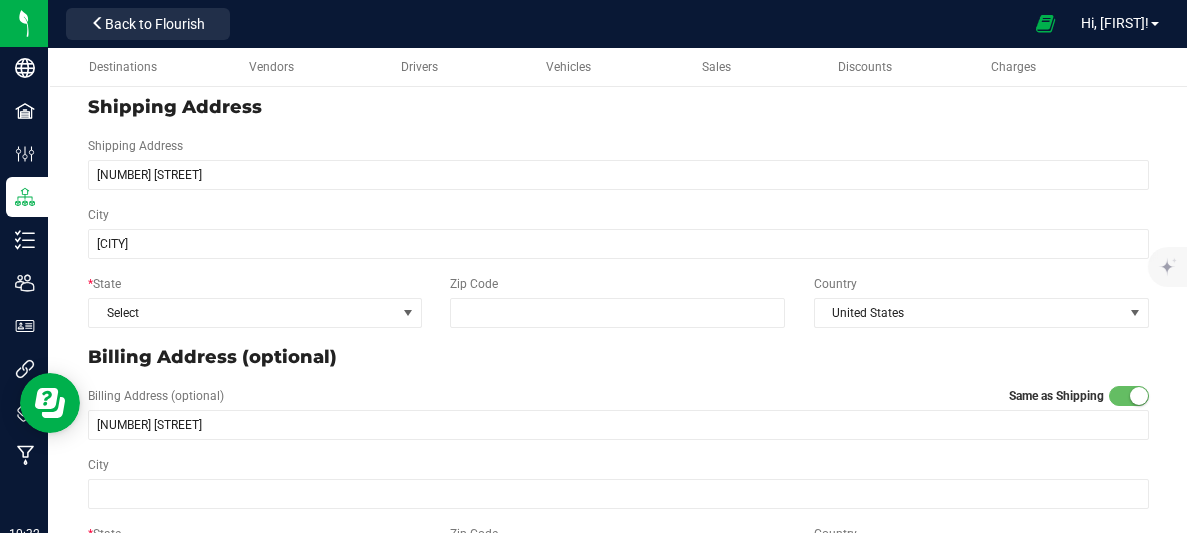 type on "[CITY]" 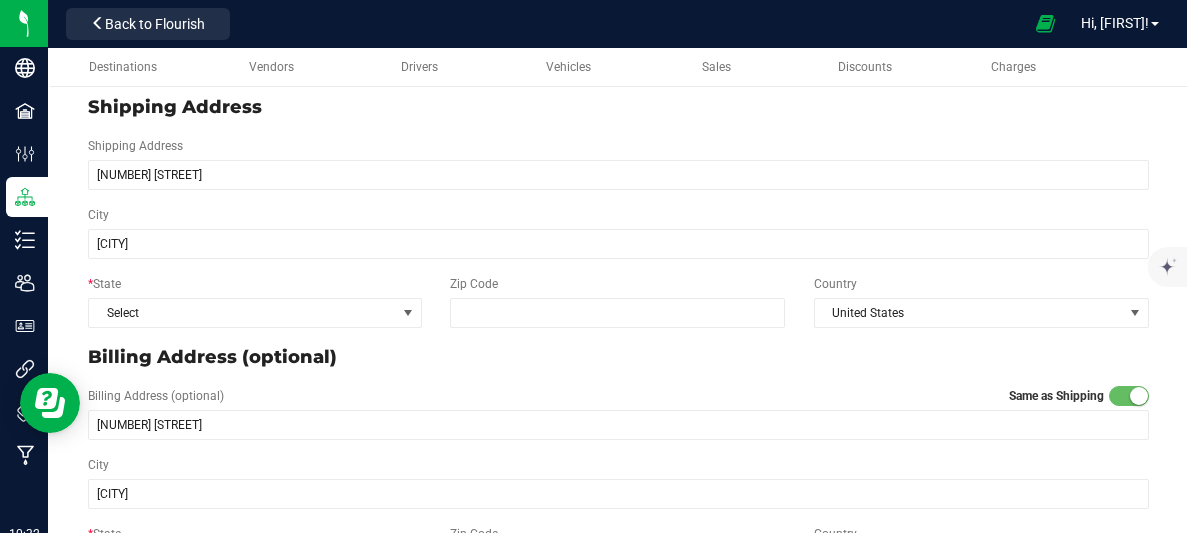 click on "*  State  Select" at bounding box center [255, 301] 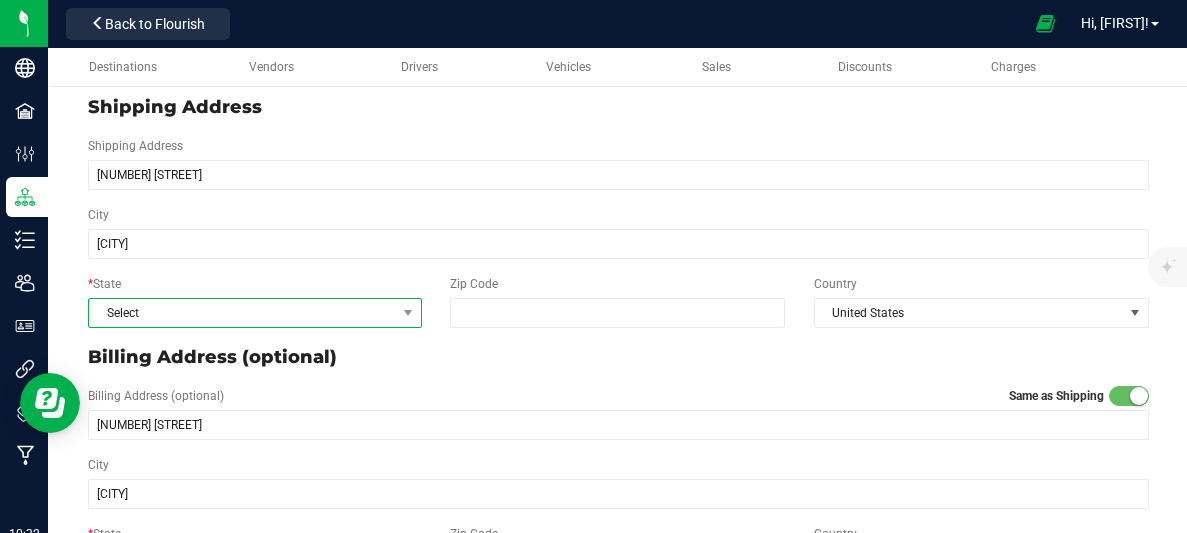 click on "Select" at bounding box center (242, 313) 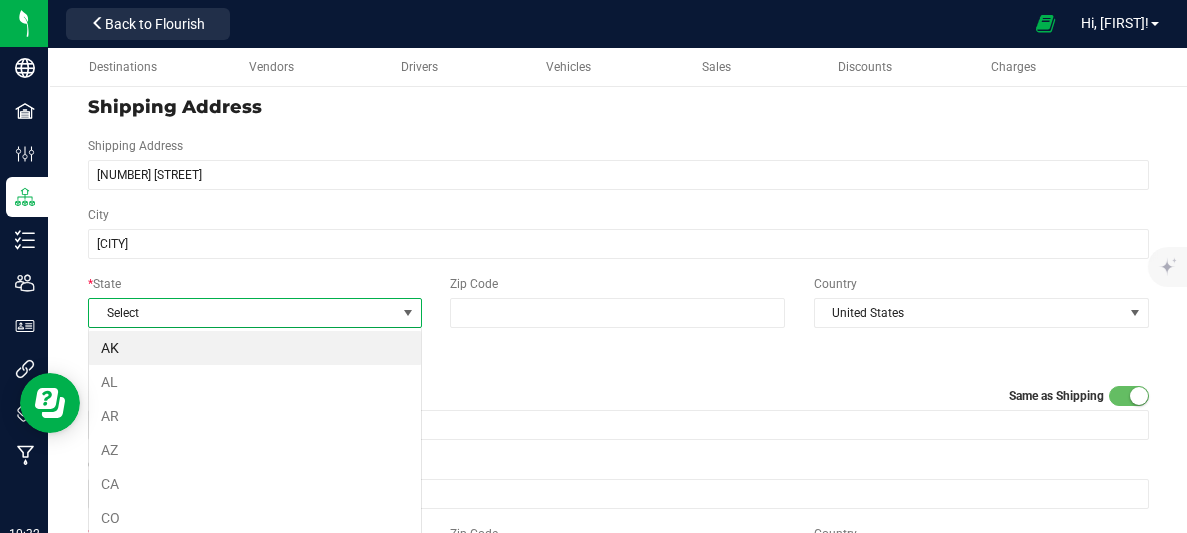 scroll, scrollTop: 99970, scrollLeft: 99666, axis: both 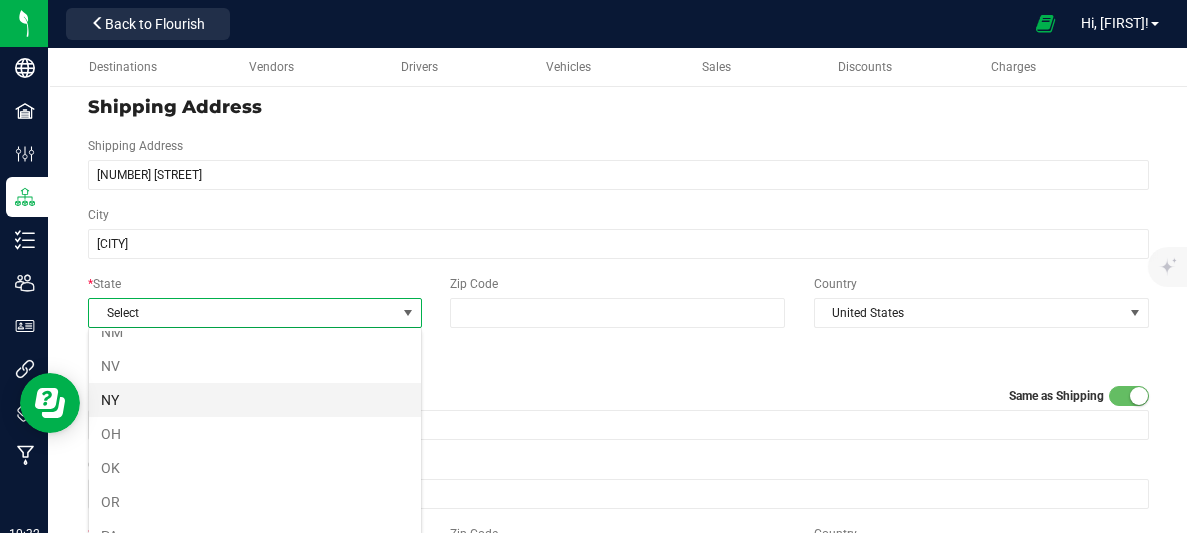 click on "NY" at bounding box center [255, 400] 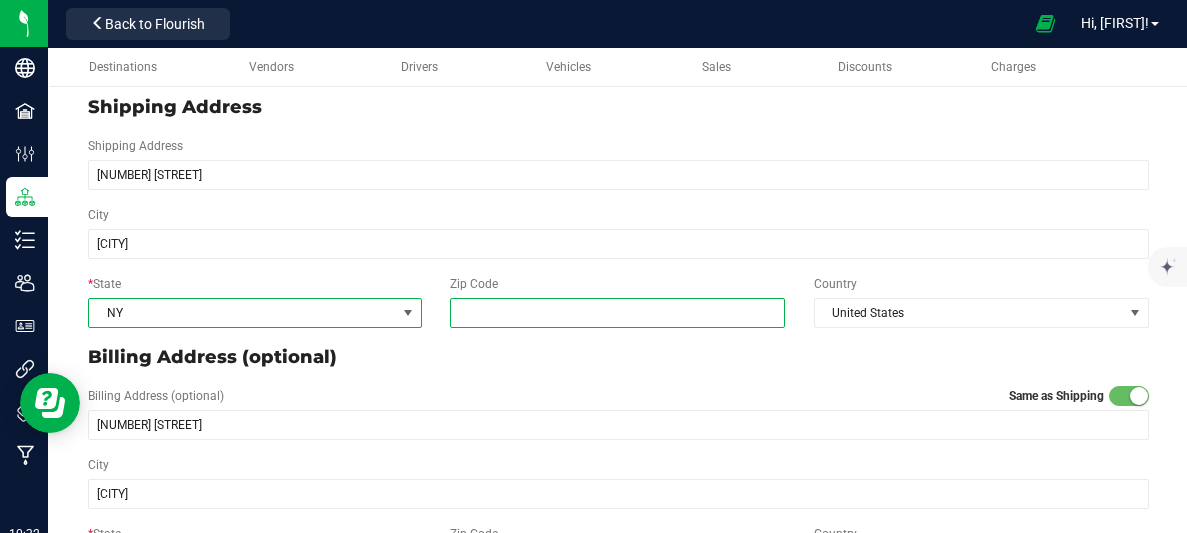 click on "Zip Code" at bounding box center [617, 313] 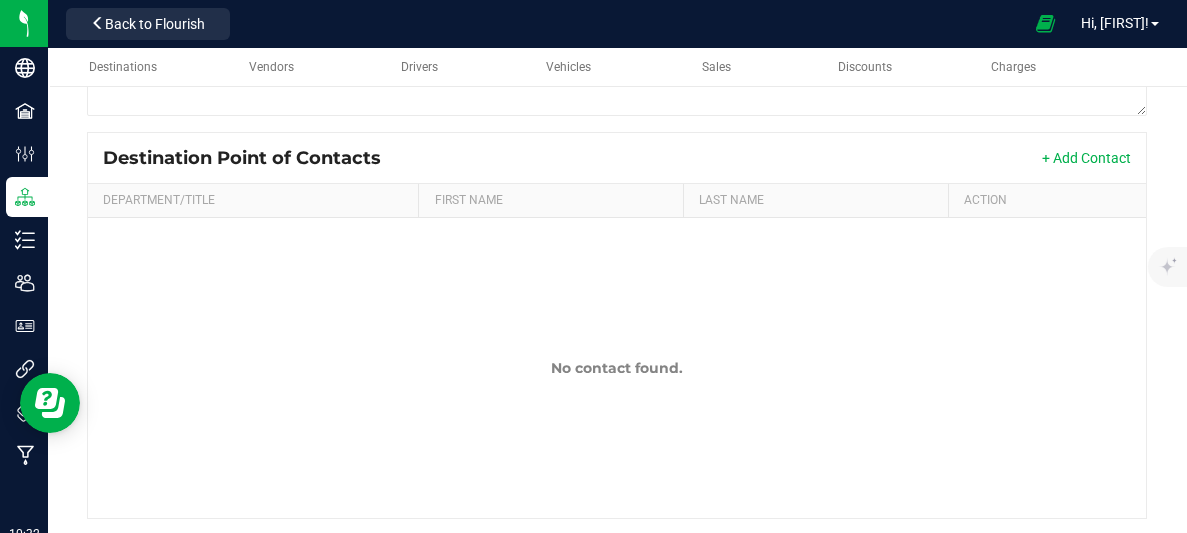 scroll, scrollTop: 0, scrollLeft: 0, axis: both 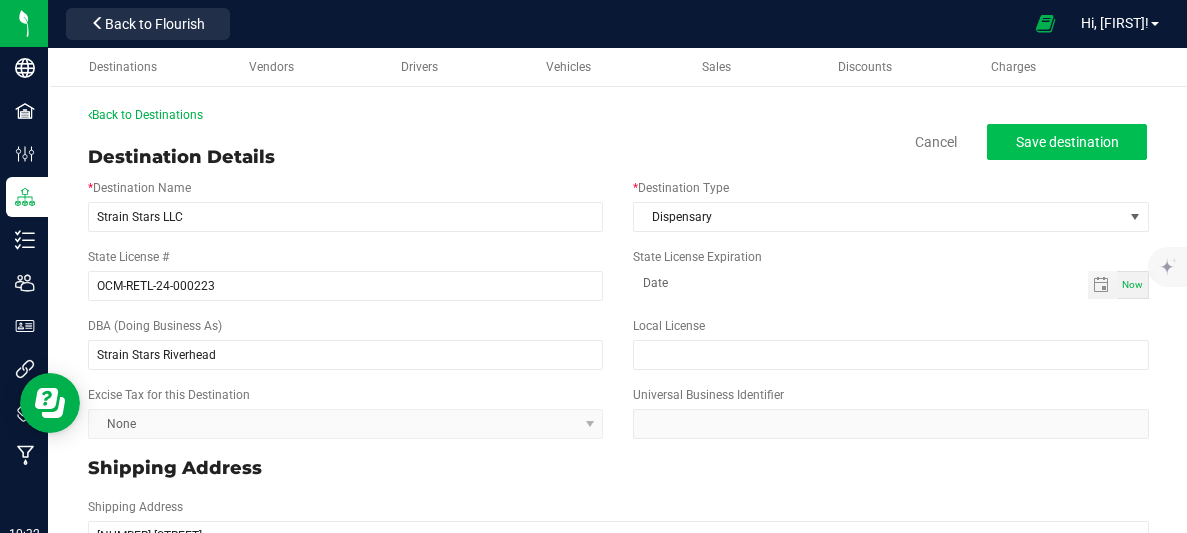 type on "[POSTAL_CODE]" 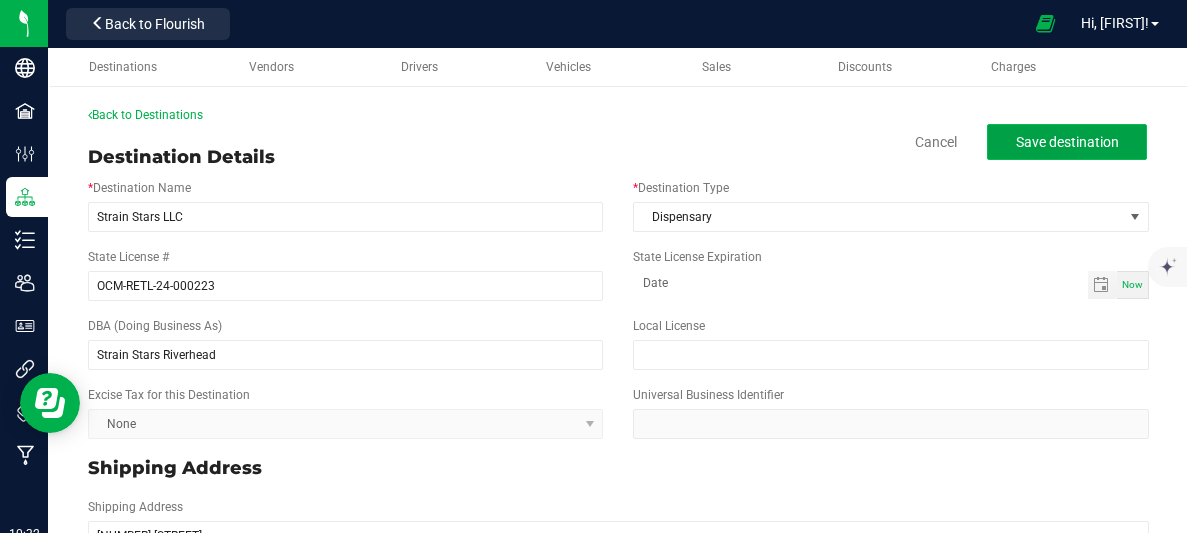 type on "[POSTAL_CODE]" 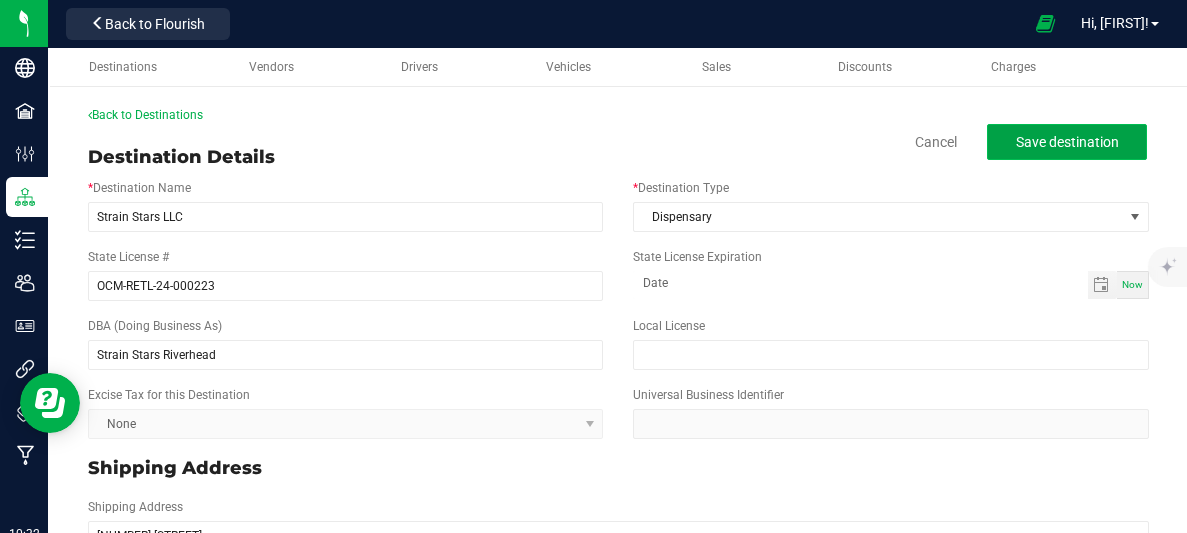 click on "Save destination" 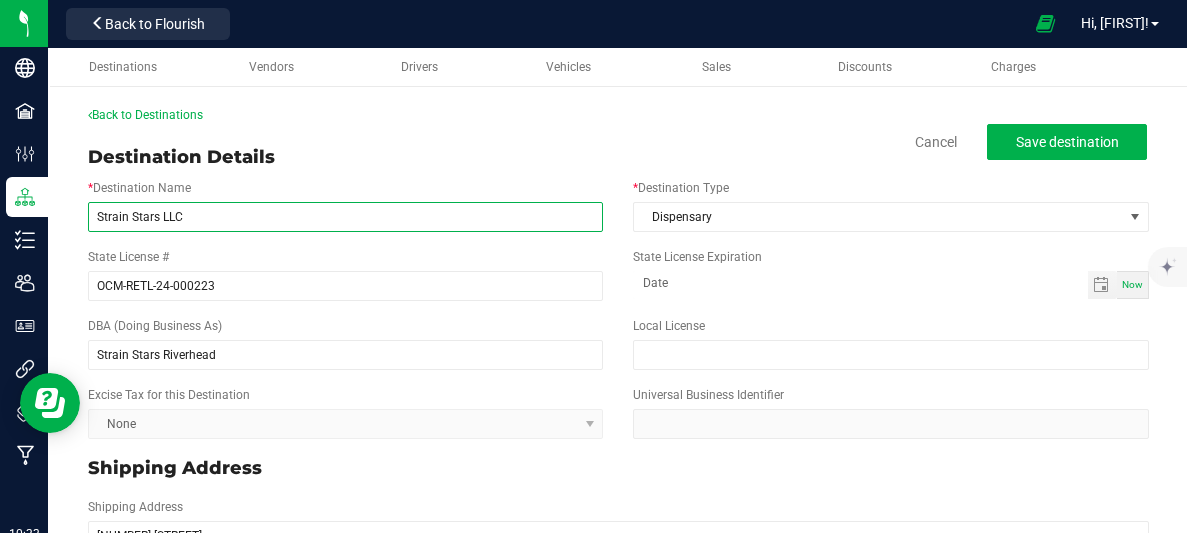 click on "Strain Stars LLC" at bounding box center [345, 217] 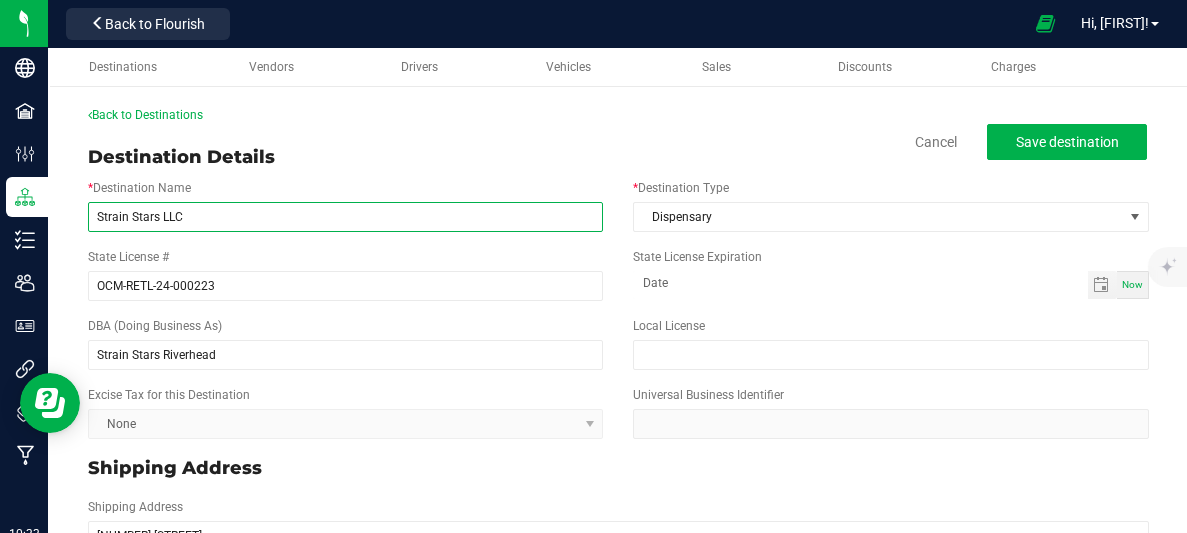 scroll, scrollTop: 5, scrollLeft: 0, axis: vertical 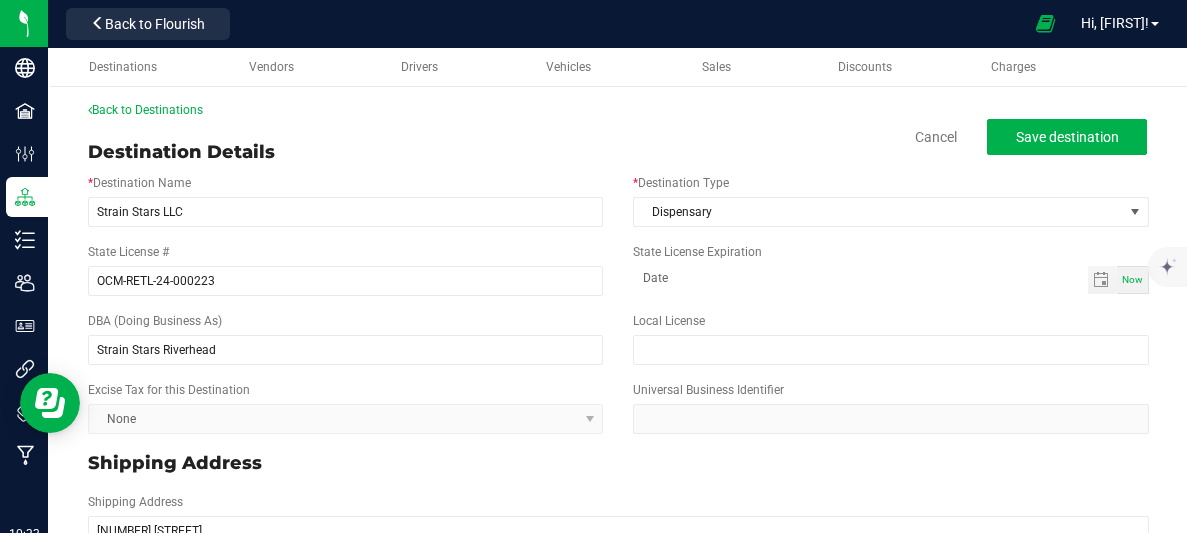 click on "Destination Details   Cancel   Save destination" at bounding box center [617, 152] 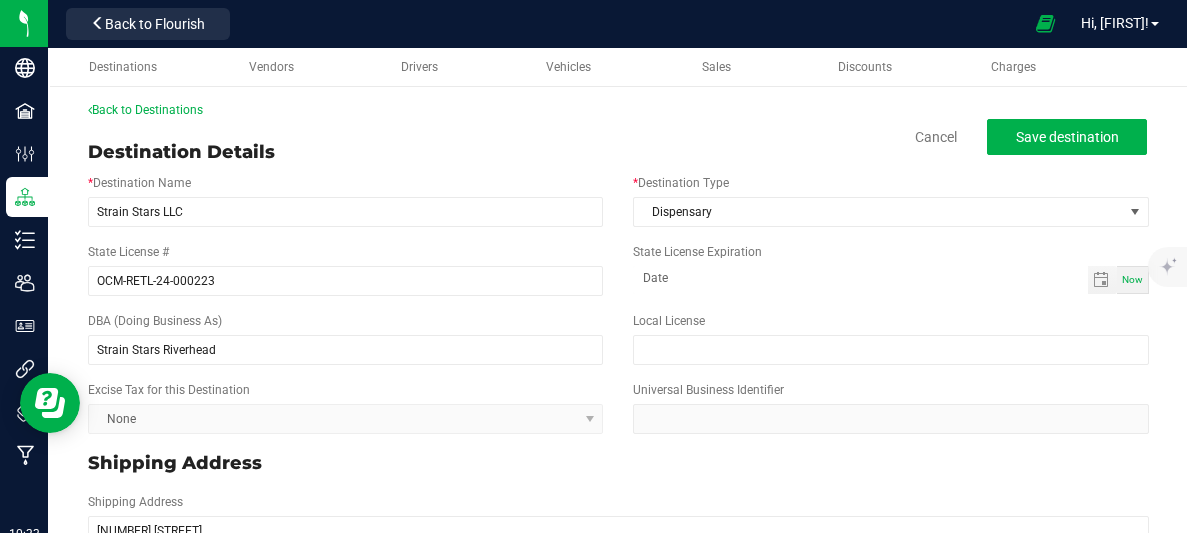 click on "Back to Destinations" at bounding box center (617, 110) 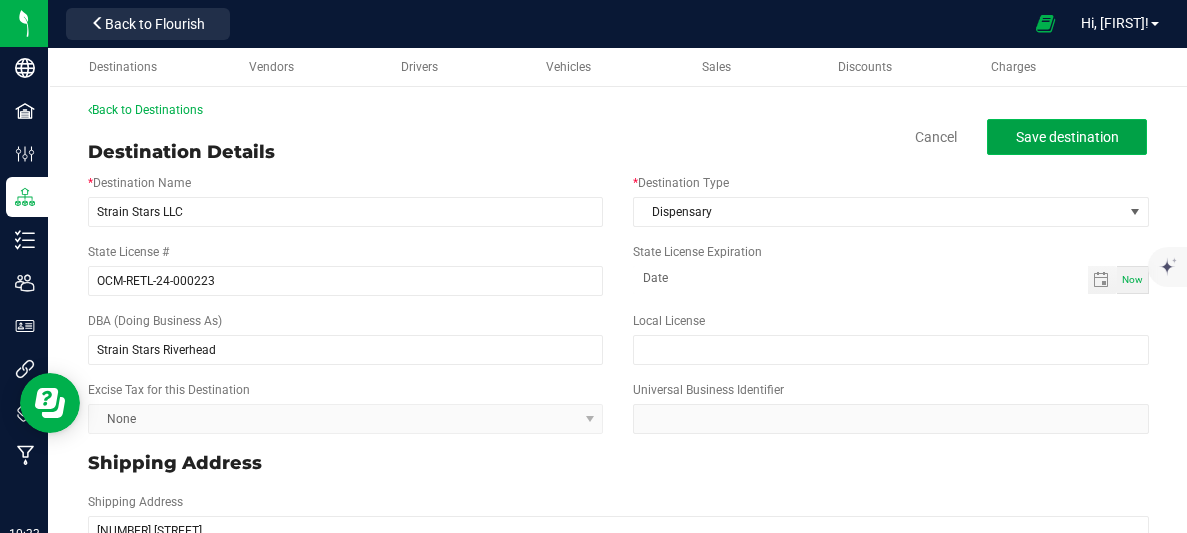 click on "Save destination" 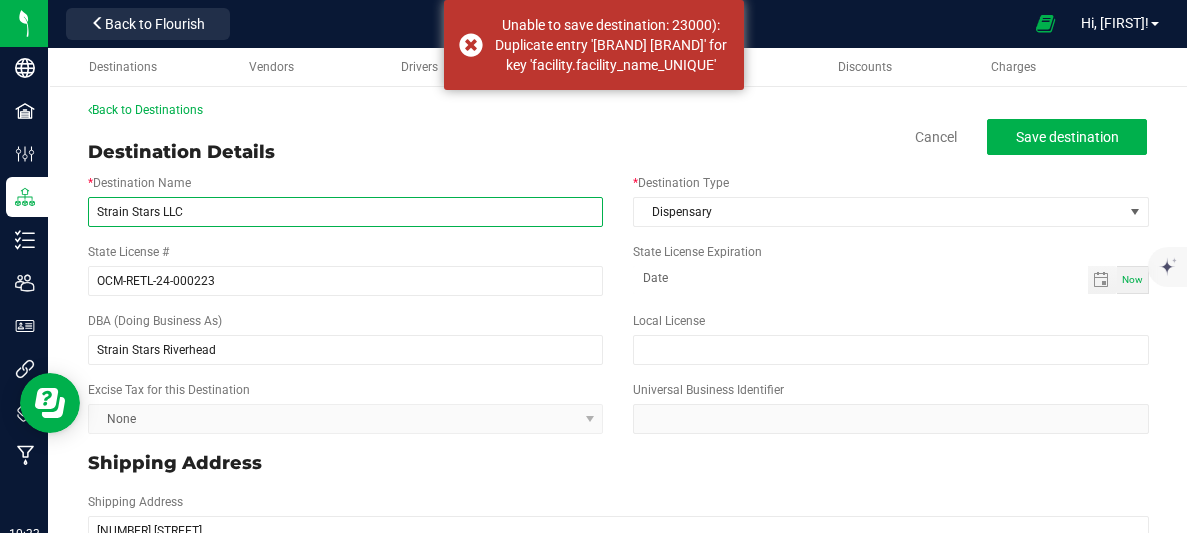 click on "Strain Stars LLC" at bounding box center (345, 212) 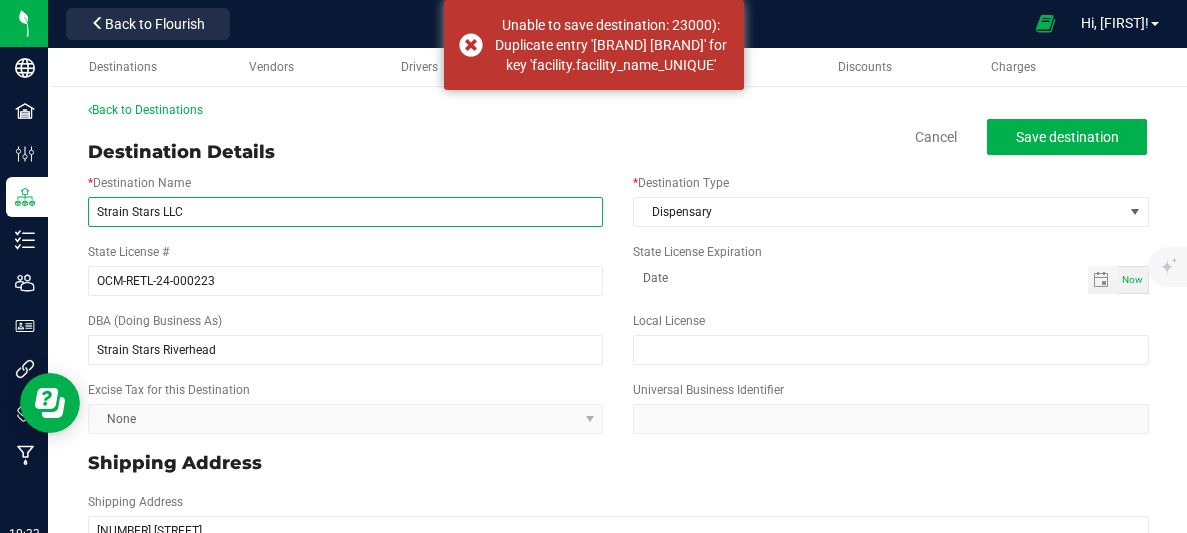 click on "Strain Stars LLC" at bounding box center [345, 212] 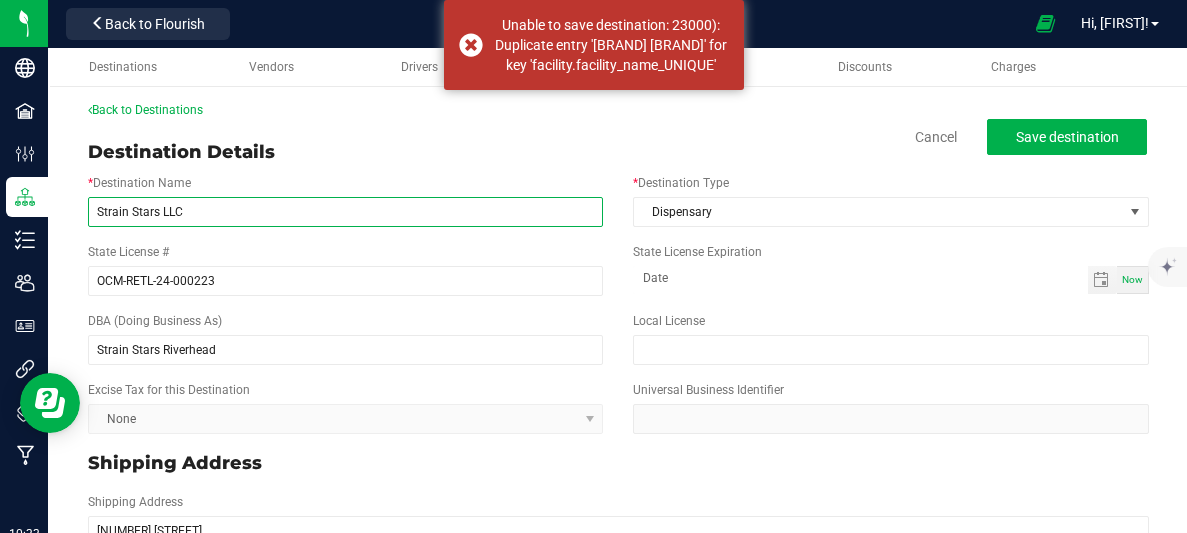 click on "Strain Stars LLC" at bounding box center (345, 212) 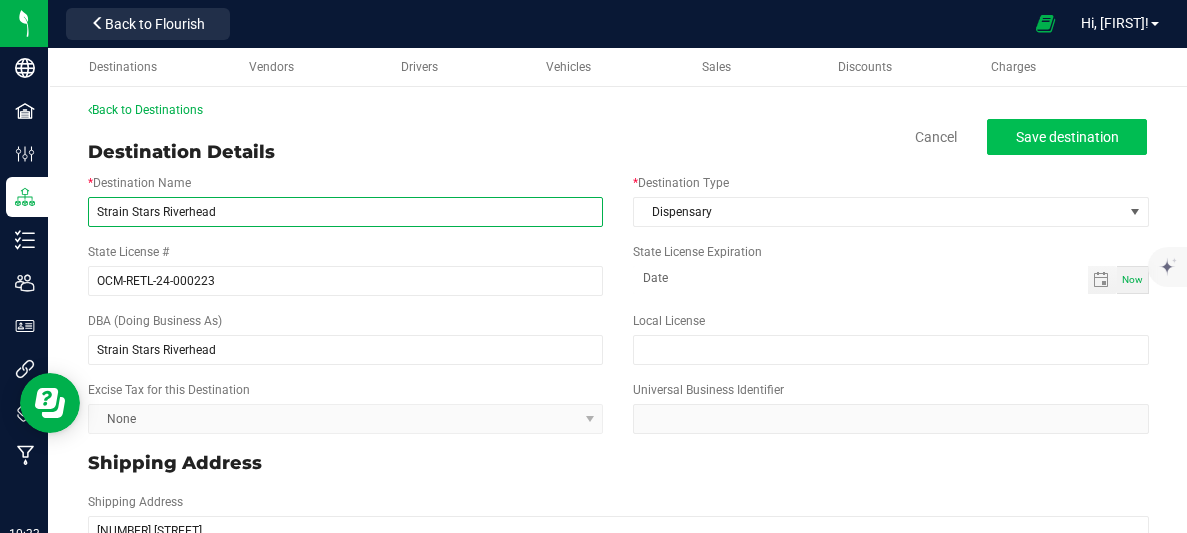 type on "Strain Stars Riverhead" 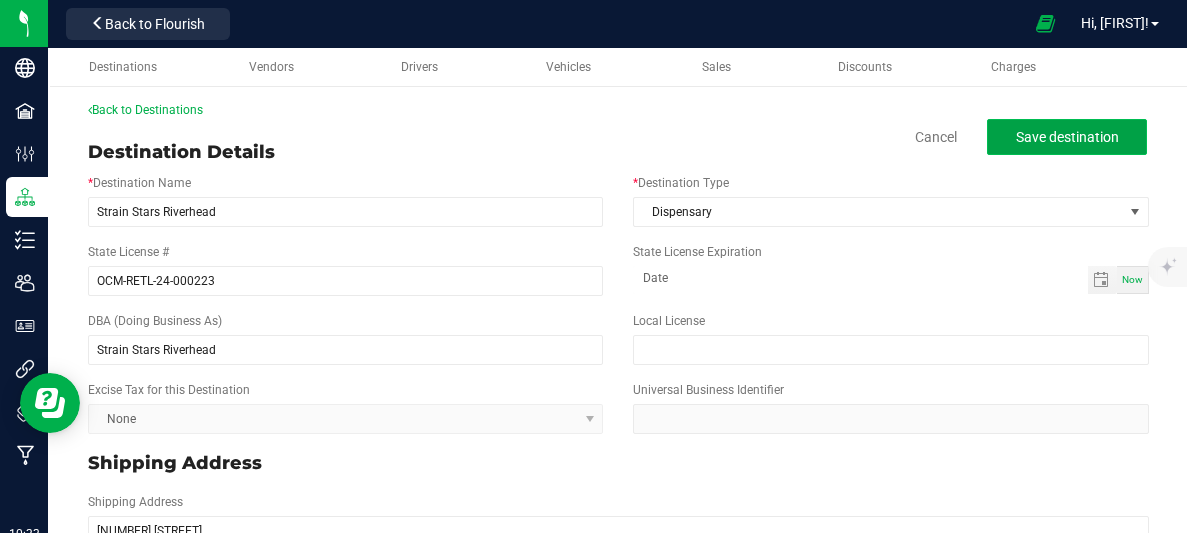 click on "Save destination" 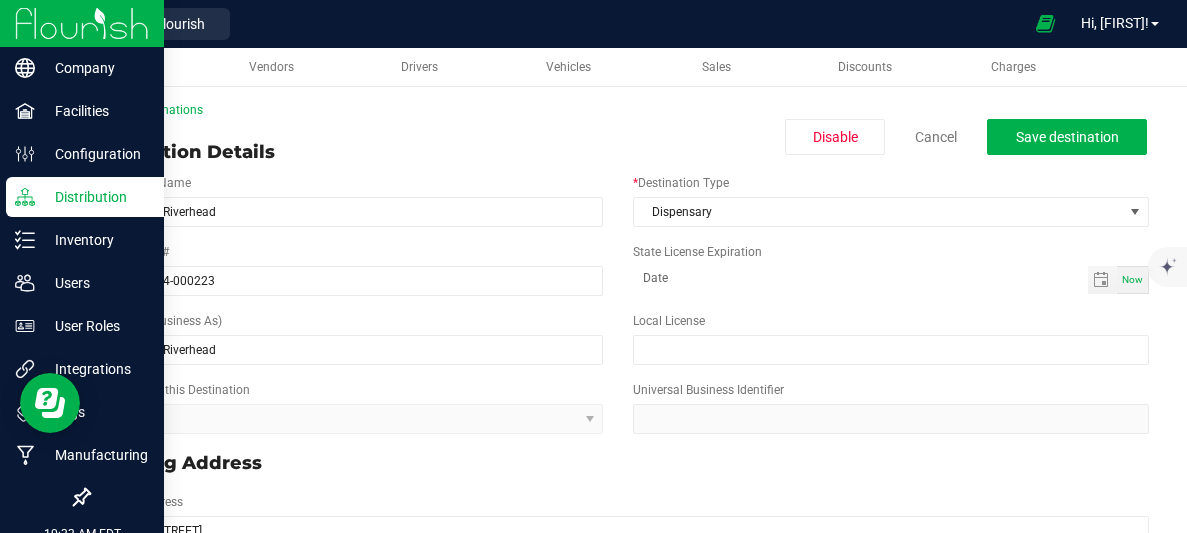 click at bounding box center (82, 24) 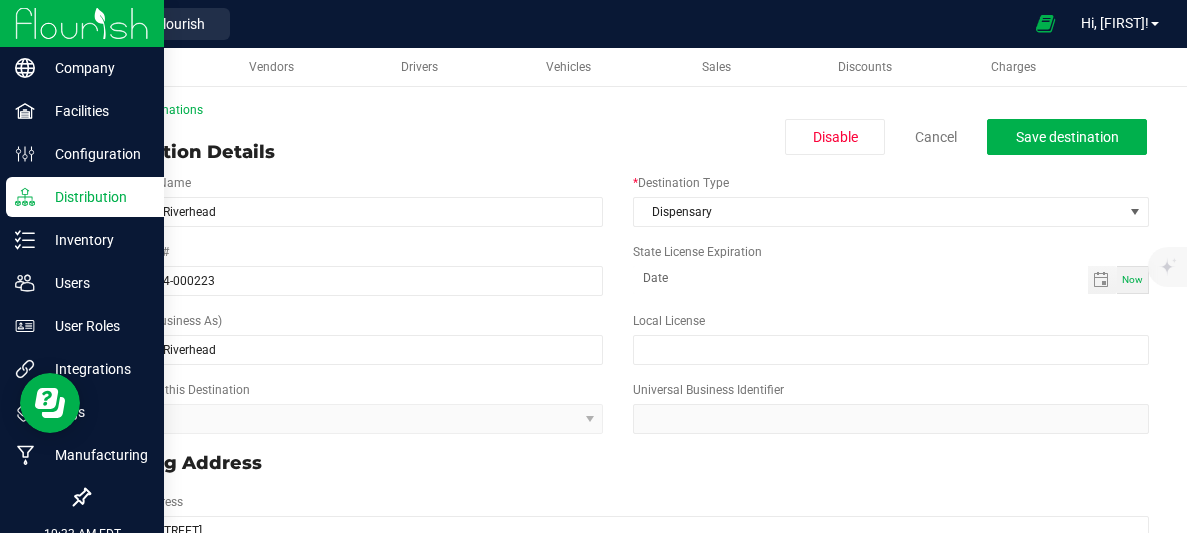 click at bounding box center [82, 23] 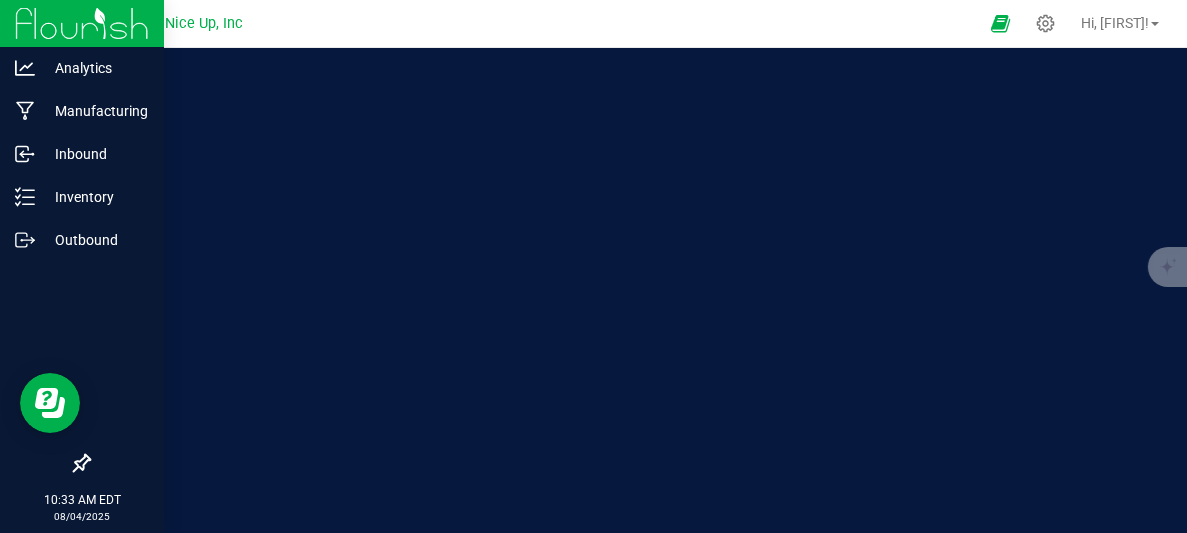 scroll, scrollTop: 0, scrollLeft: 0, axis: both 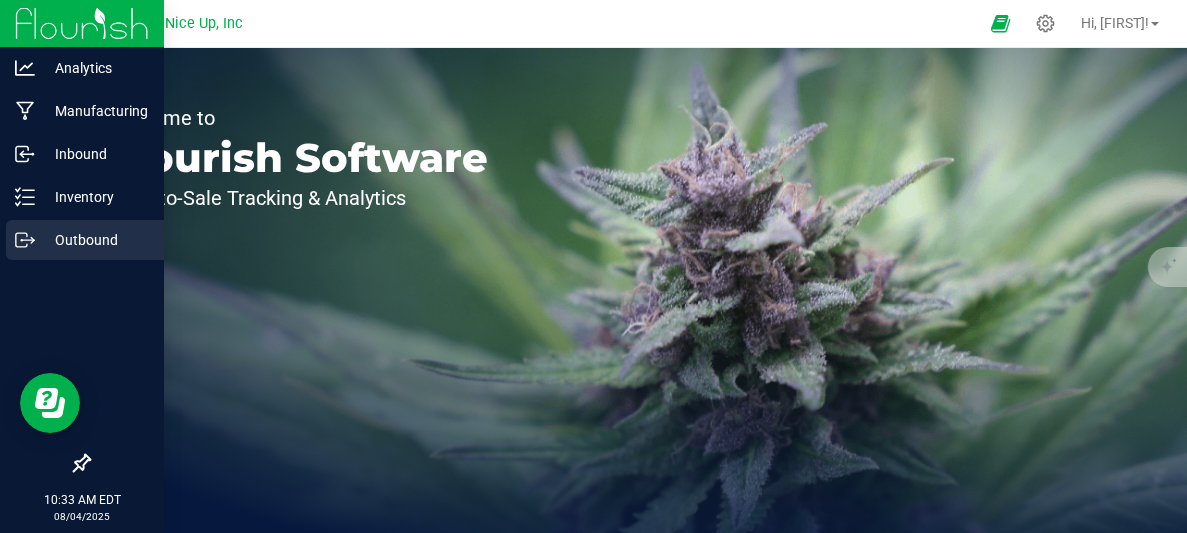 click on "Outbound" at bounding box center [85, 240] 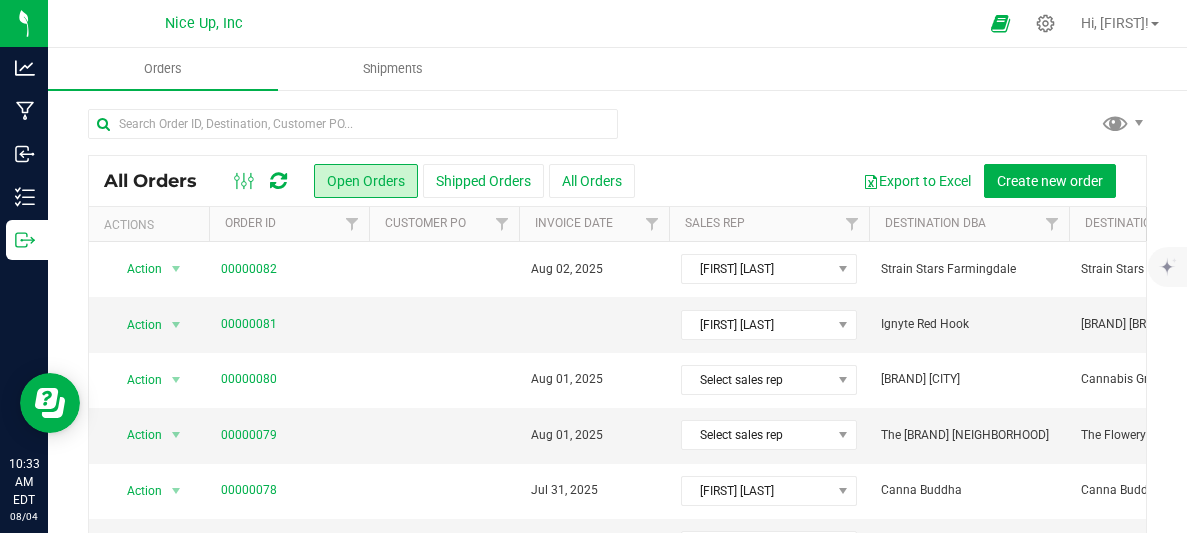 click on "All Orders
Open Orders
Shipped Orders
All Orders
Export to Excel
Create new order" at bounding box center (617, 181) 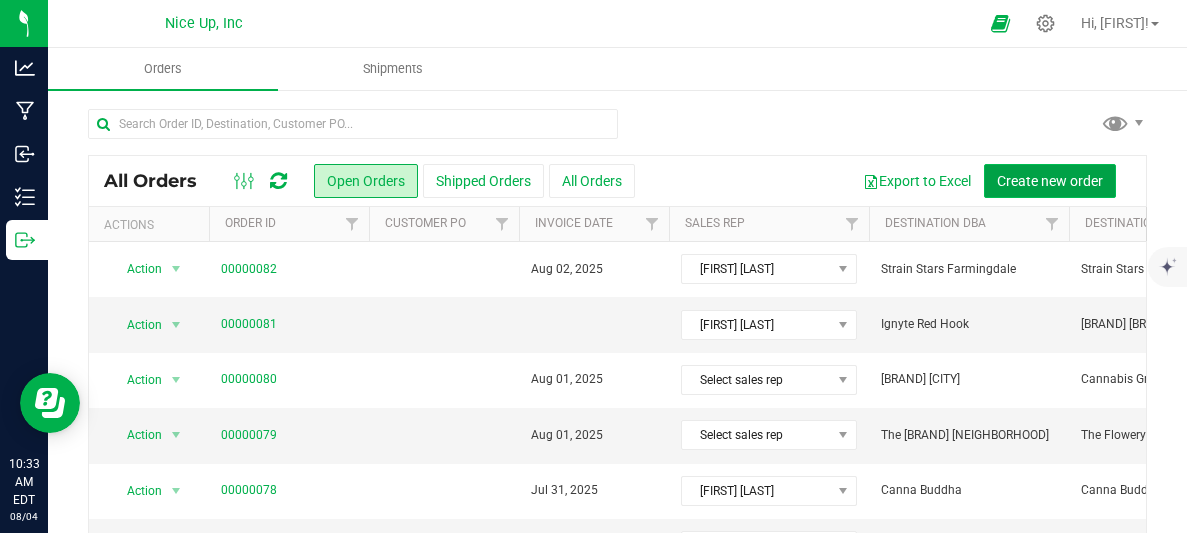 click on "Create new order" at bounding box center (1050, 181) 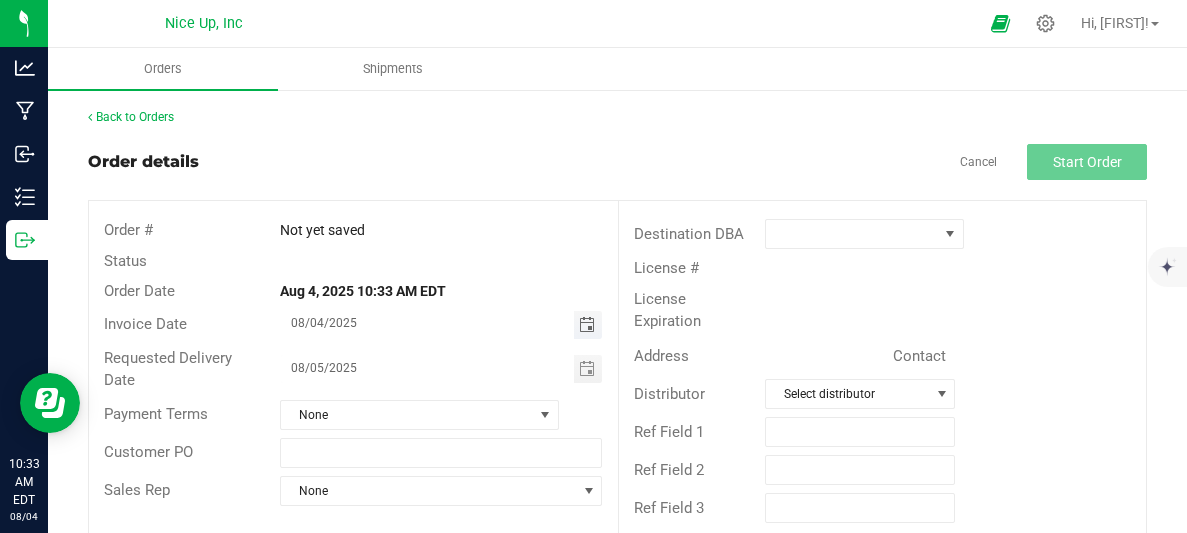 click at bounding box center (587, 325) 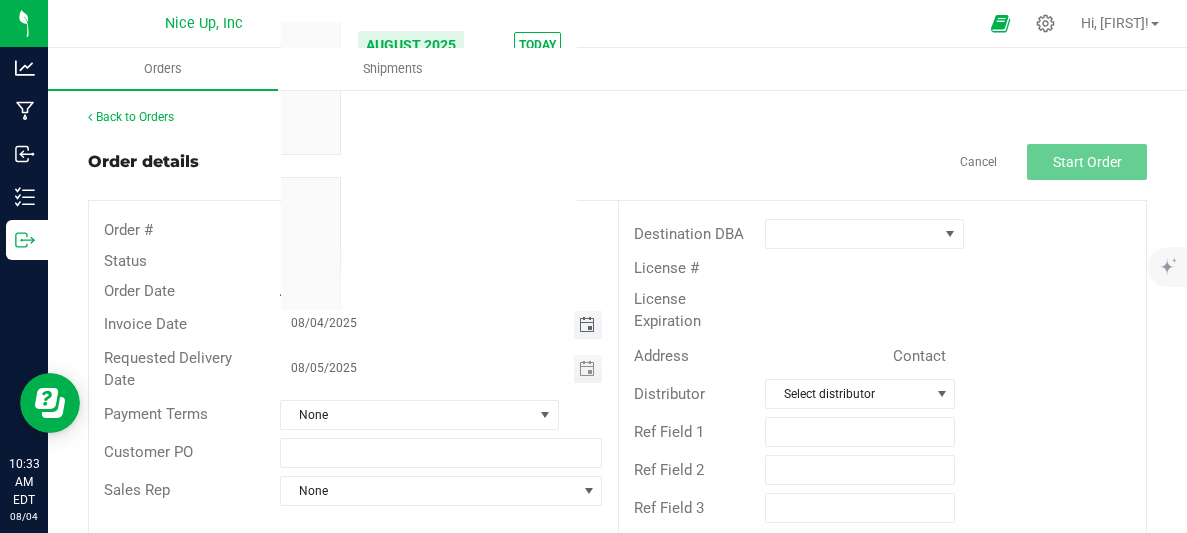 scroll, scrollTop: 0, scrollLeft: 0, axis: both 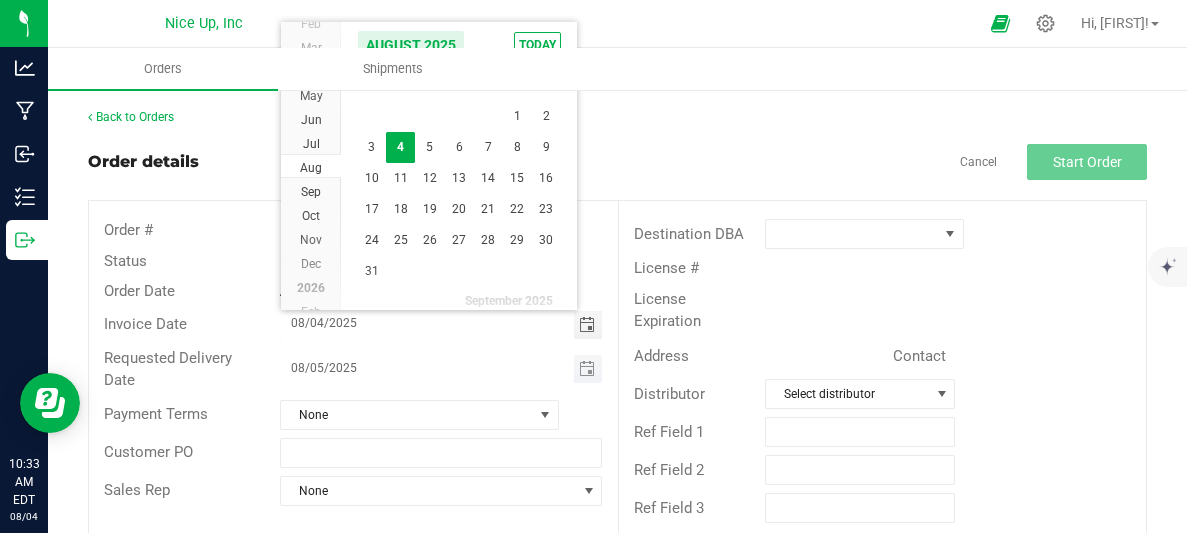 click on "08/05/2025" at bounding box center [427, 367] 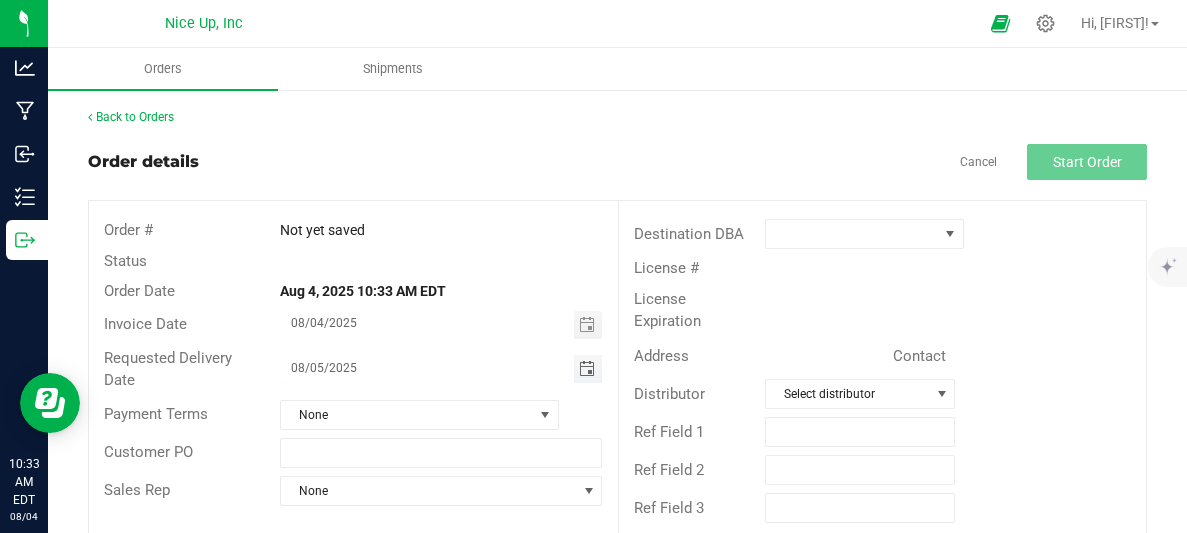 click on "08/05/2025" at bounding box center [427, 367] 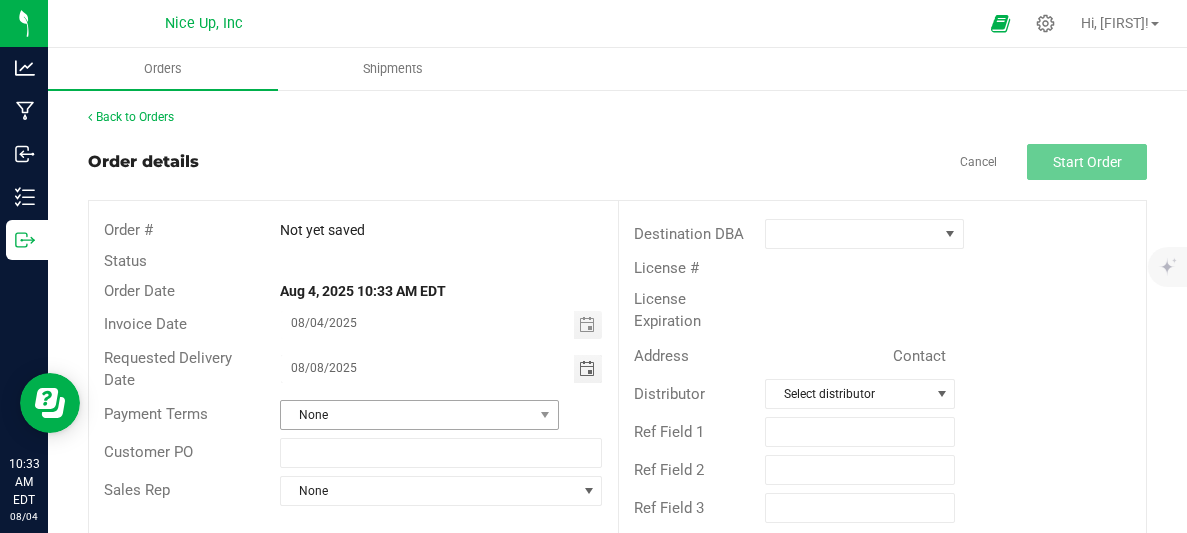 type on "08/08/2025" 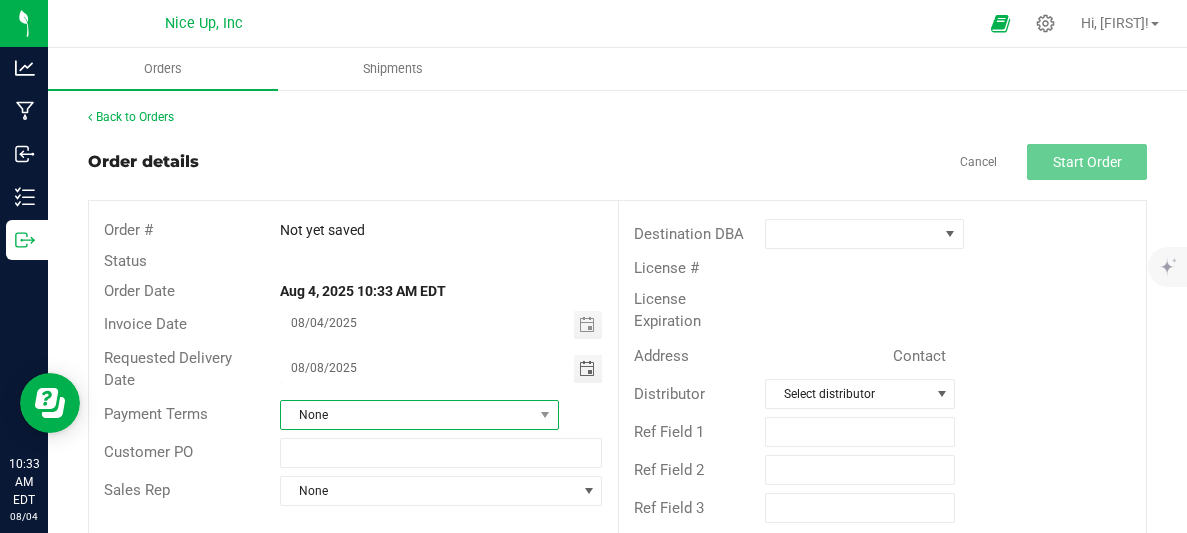 click on "None" at bounding box center [407, 415] 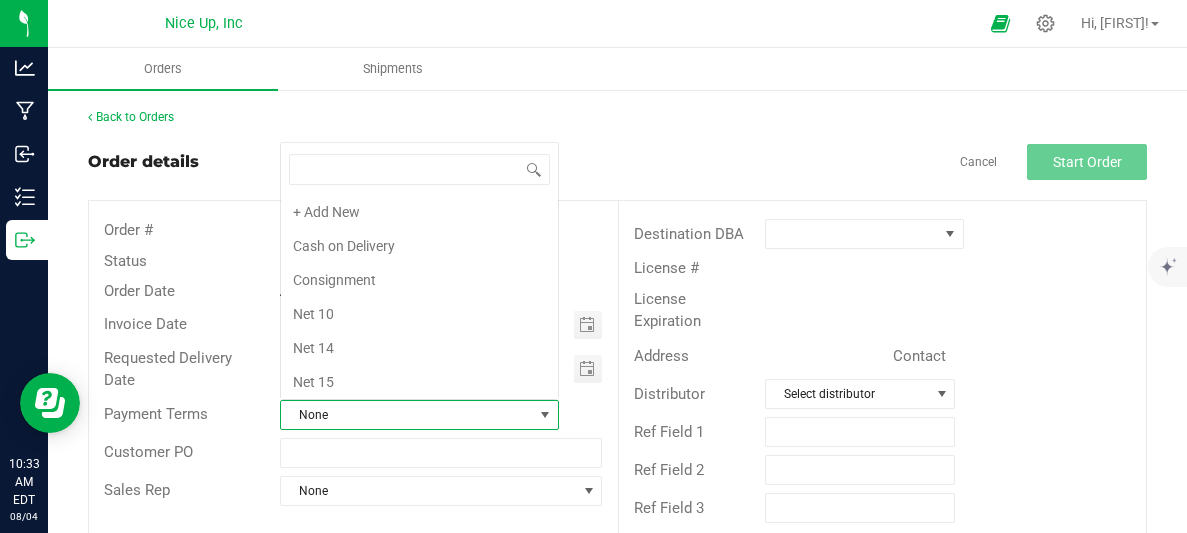 scroll, scrollTop: 0, scrollLeft: 0, axis: both 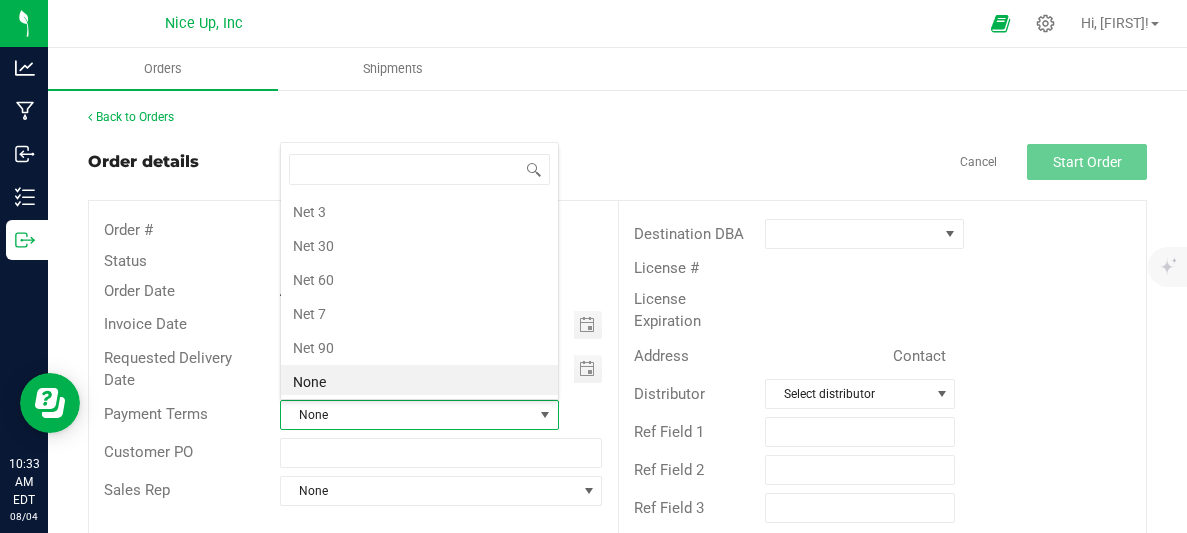 click on "None" at bounding box center (419, 382) 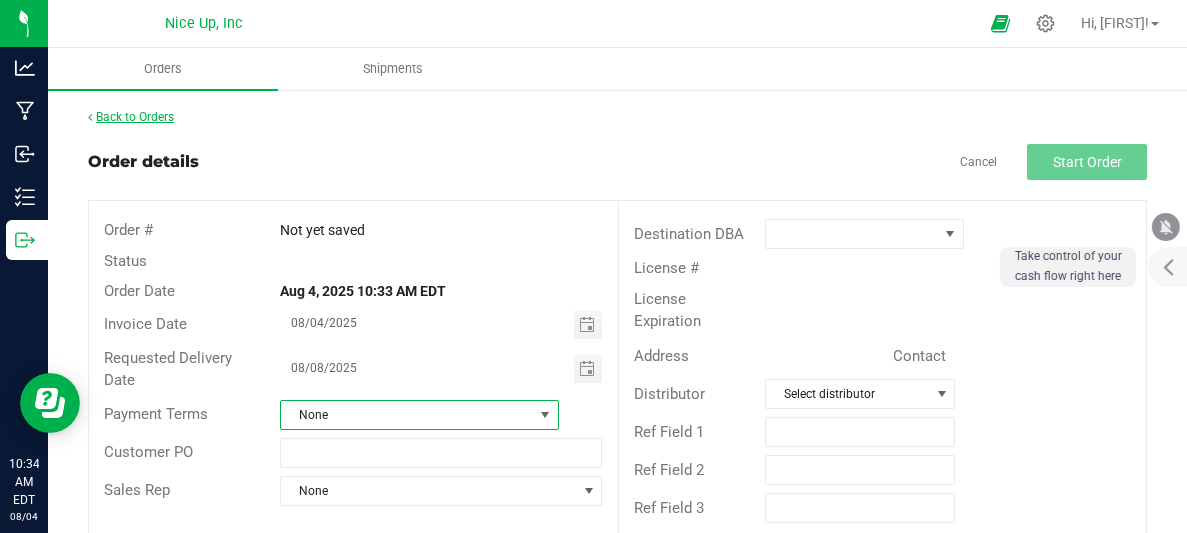 click on "Back to Orders" at bounding box center [131, 117] 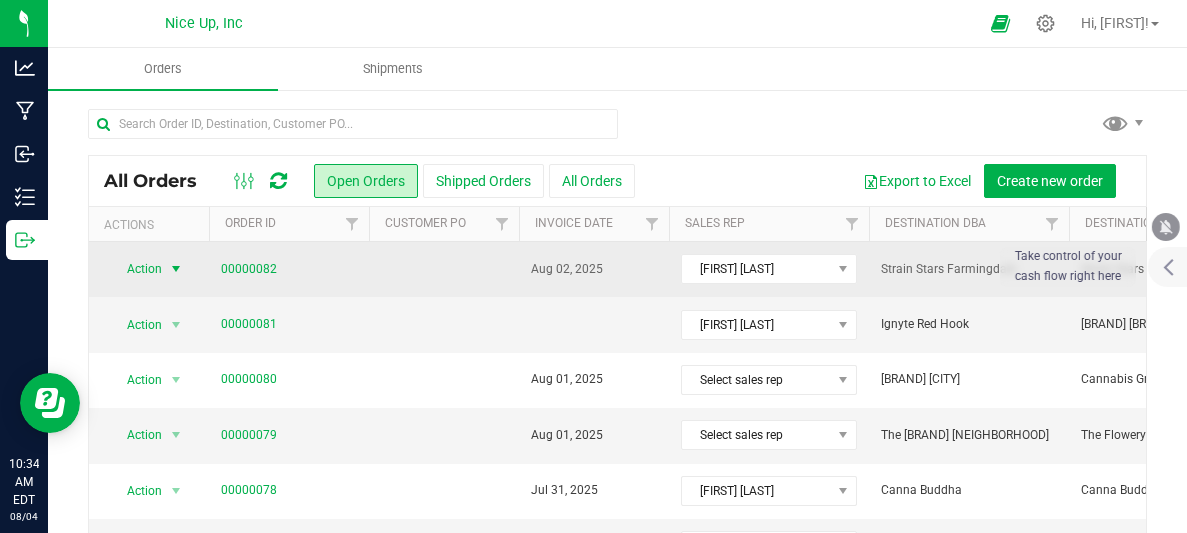 click on "Action" at bounding box center [136, 269] 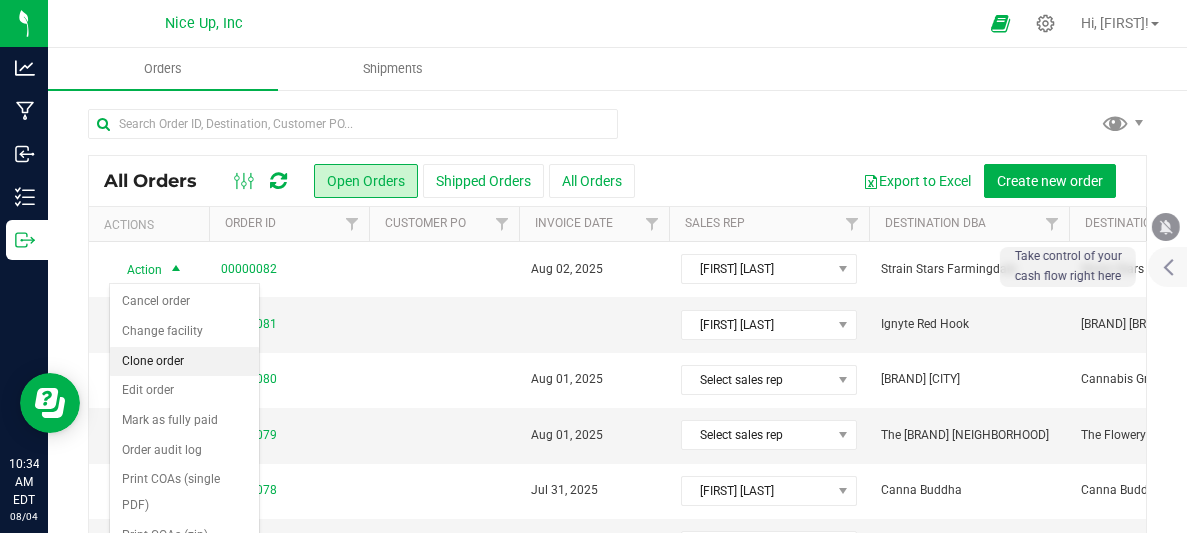 click on "Clone order" at bounding box center (184, 362) 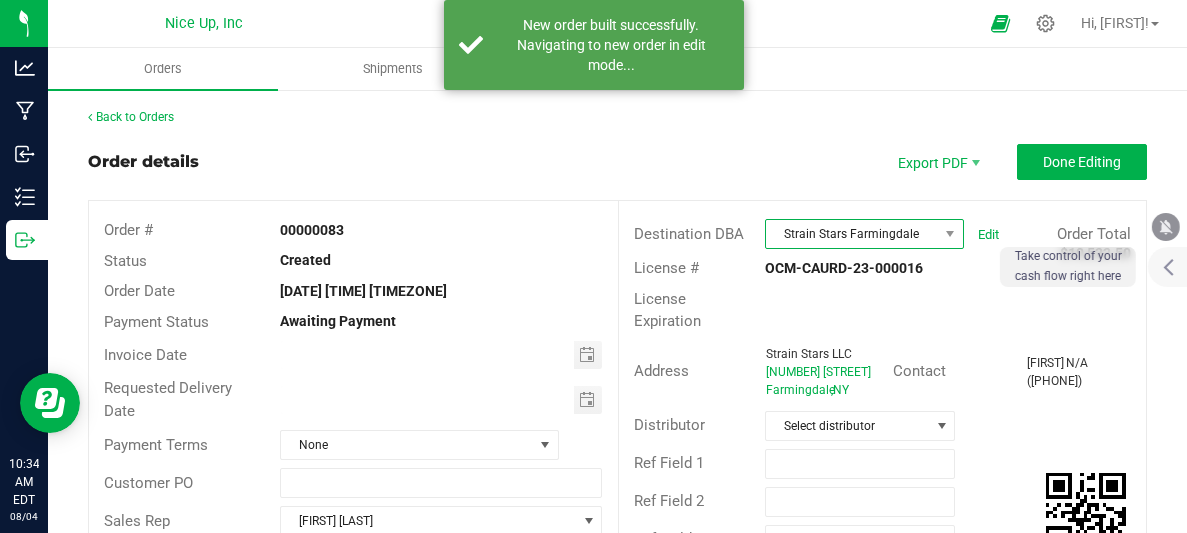 click on "Strain Stars Farmingdale" at bounding box center (852, 234) 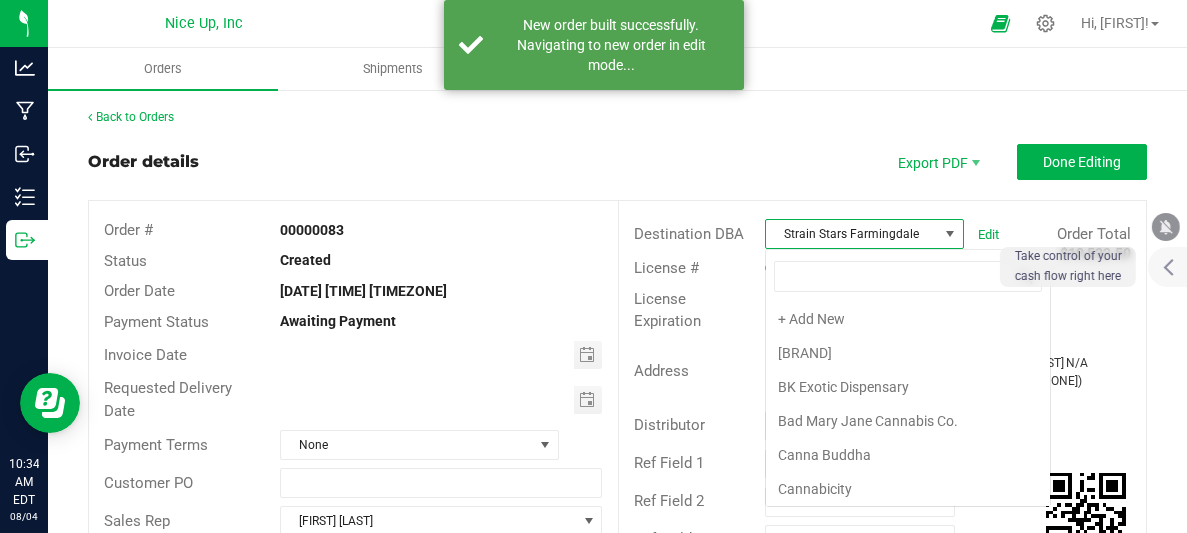 scroll, scrollTop: 99970, scrollLeft: 99800, axis: both 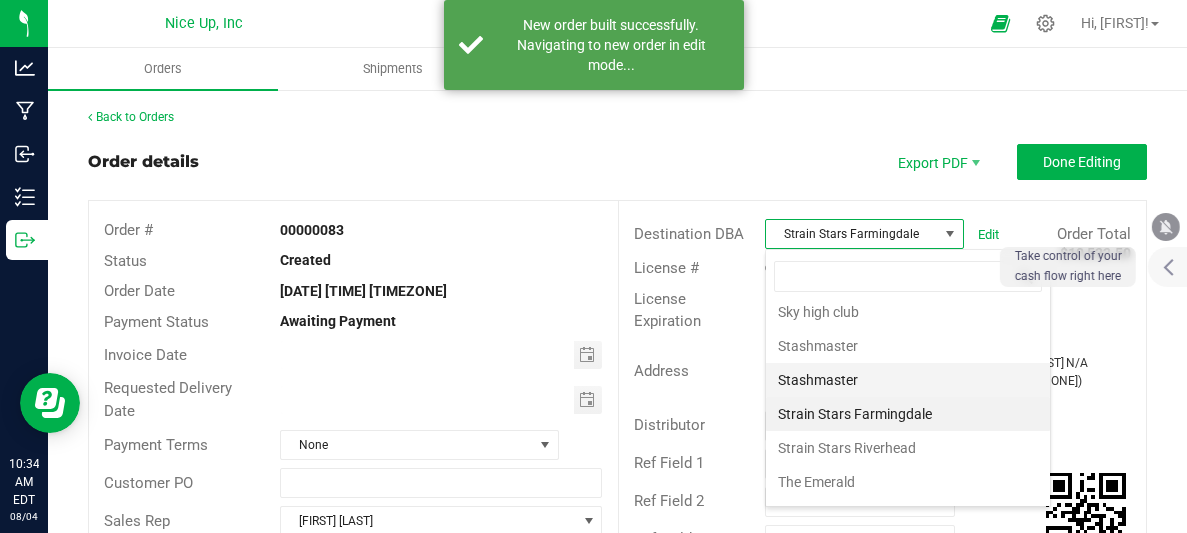 click on "Strain Stars Riverhead" at bounding box center (908, 448) 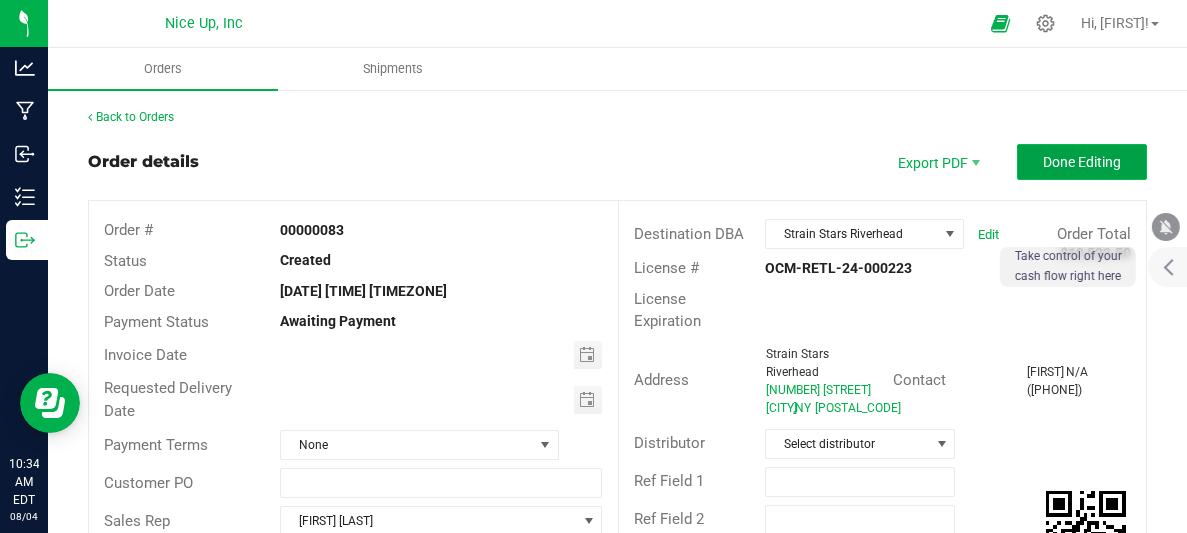 click on "Done Editing" at bounding box center (1082, 162) 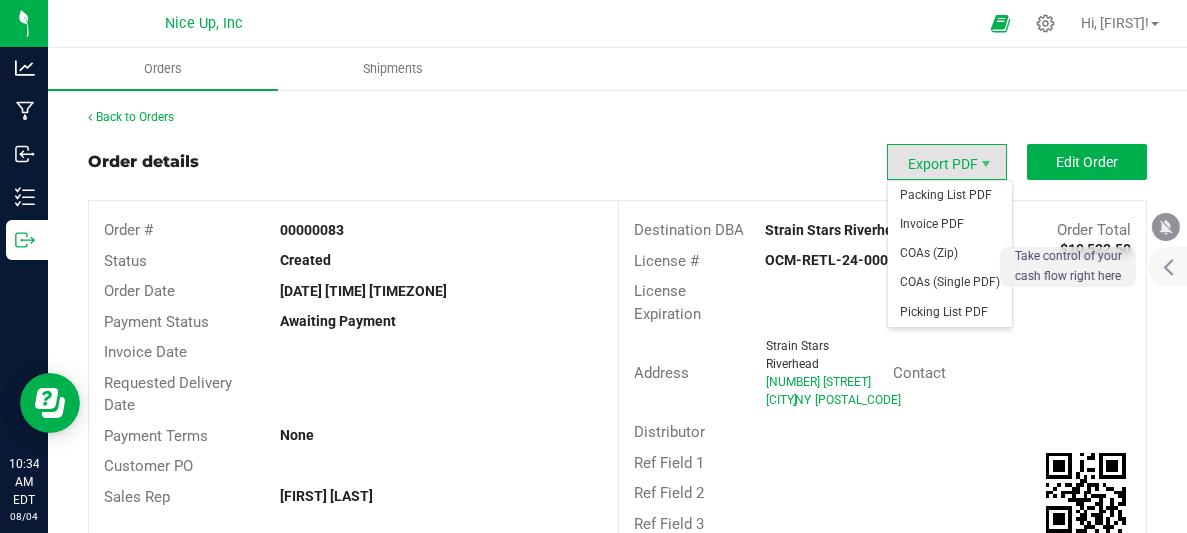 click on "Export PDF" at bounding box center (947, 162) 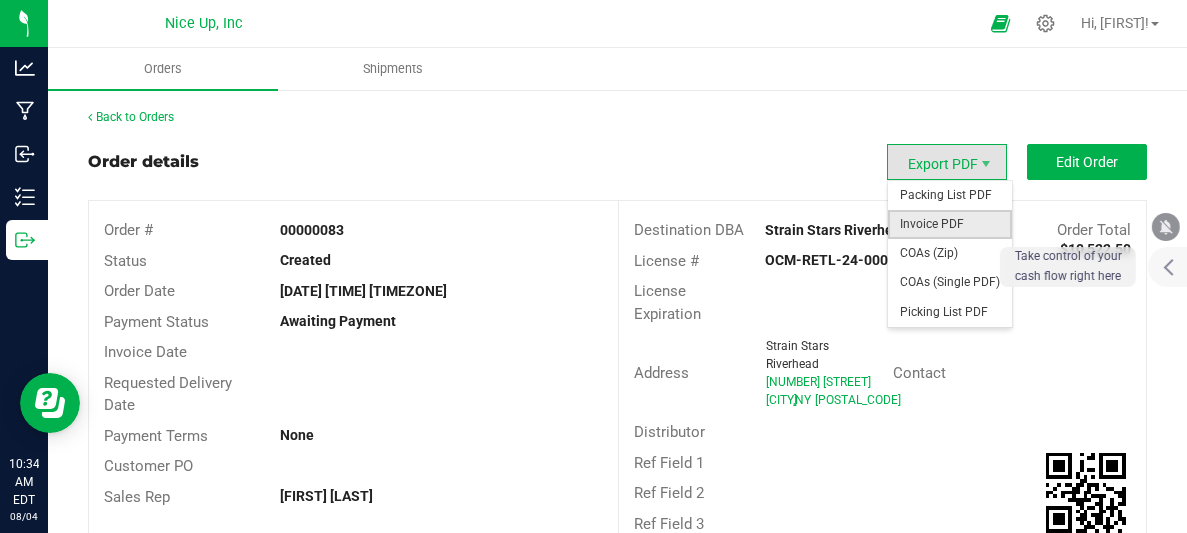 click on "Invoice PDF" at bounding box center [950, 224] 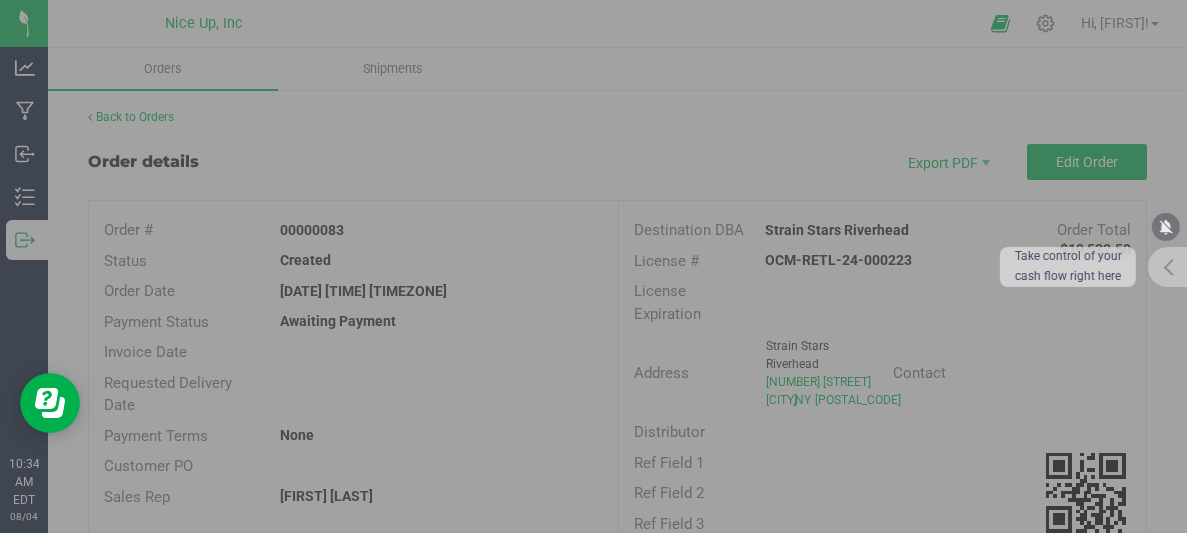 click at bounding box center (593, 266) 